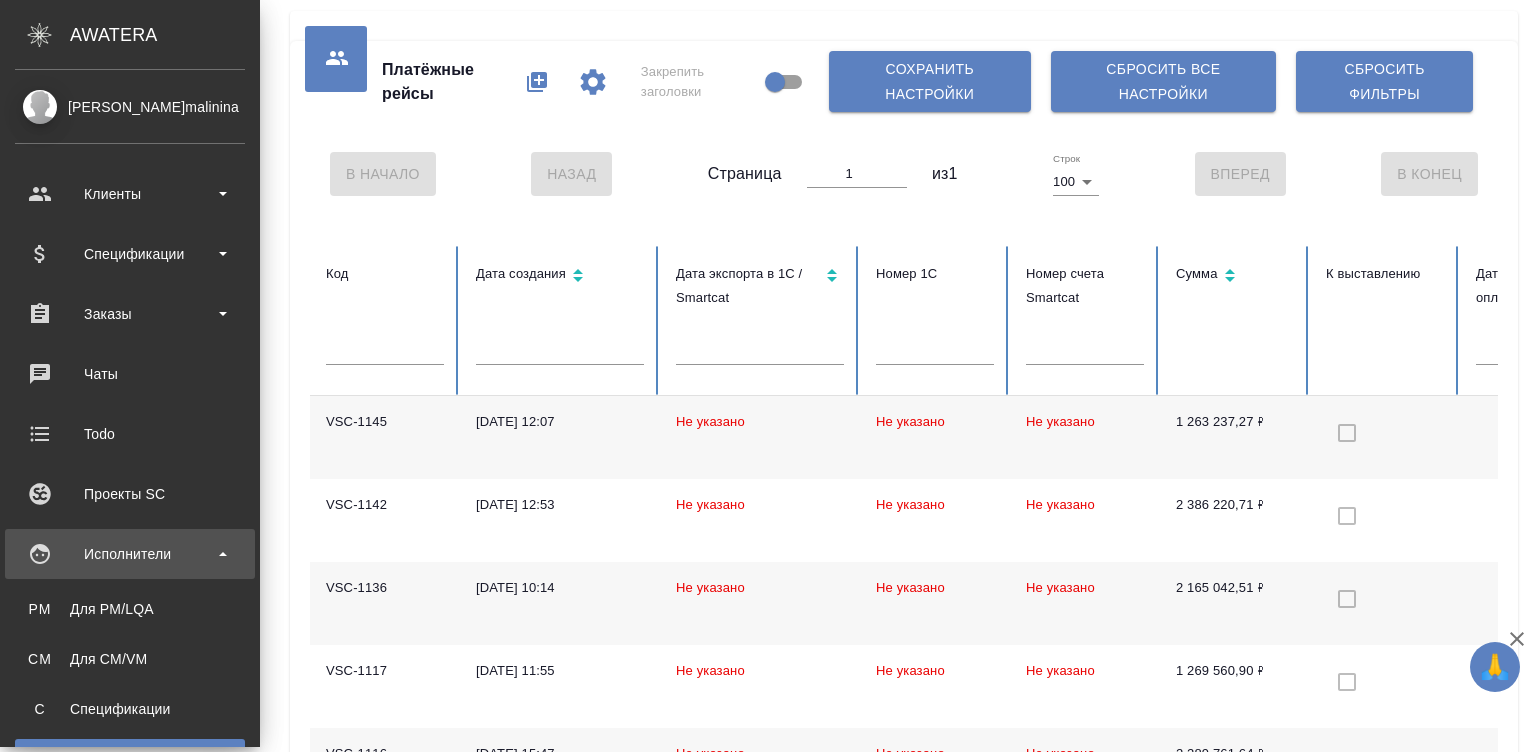 scroll, scrollTop: 0, scrollLeft: 0, axis: both 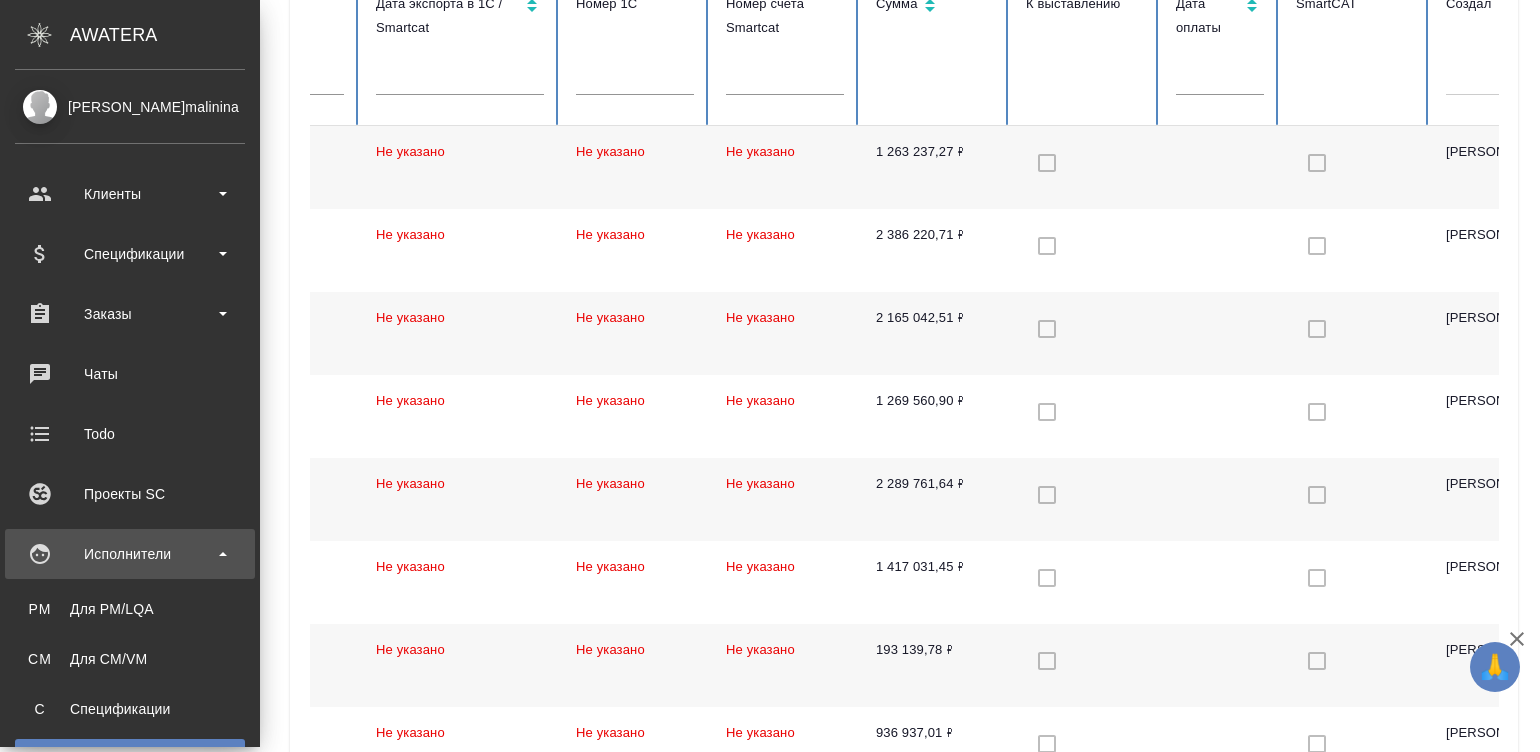 click on "Клиенты" at bounding box center [130, 194] 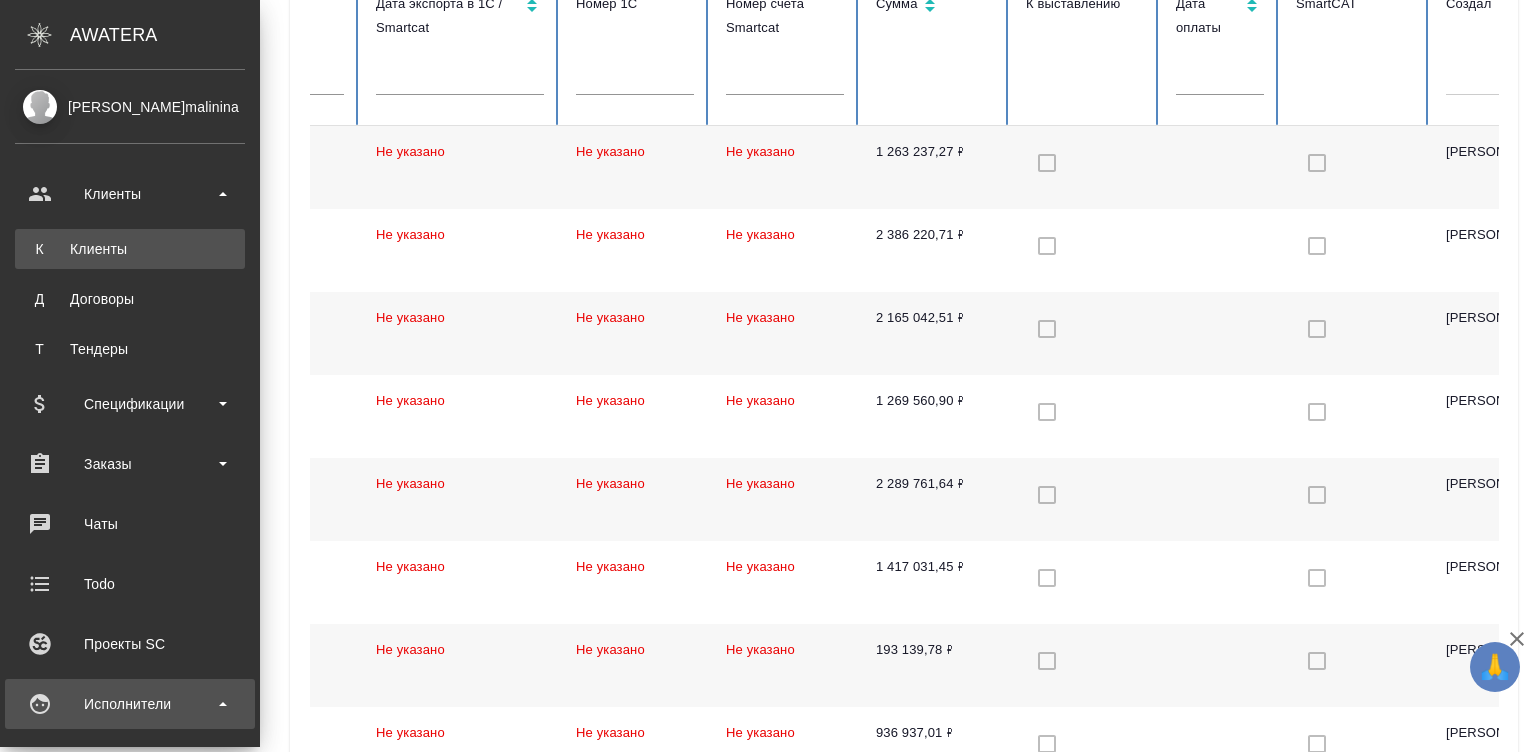 click on "Клиенты" at bounding box center [130, 249] 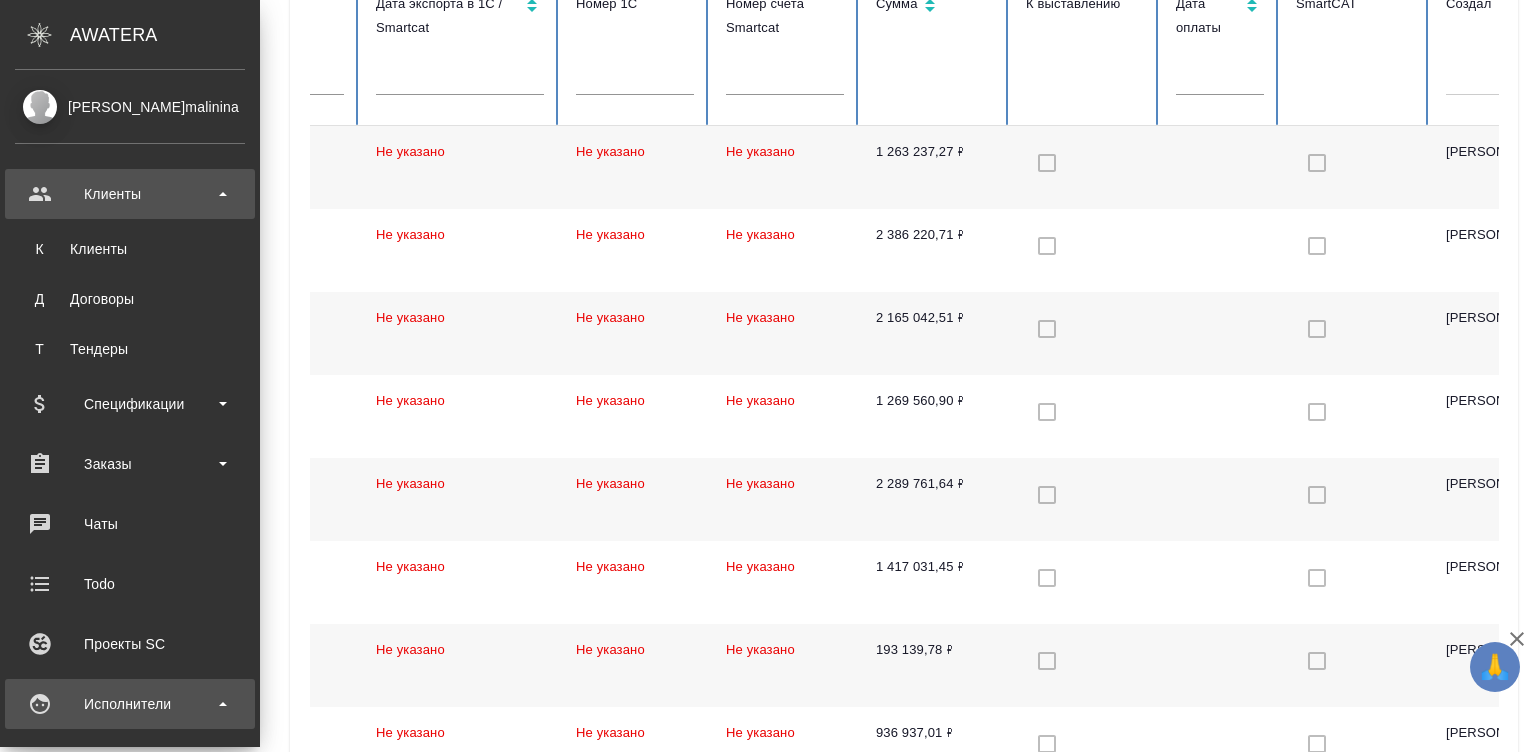 select on "RU" 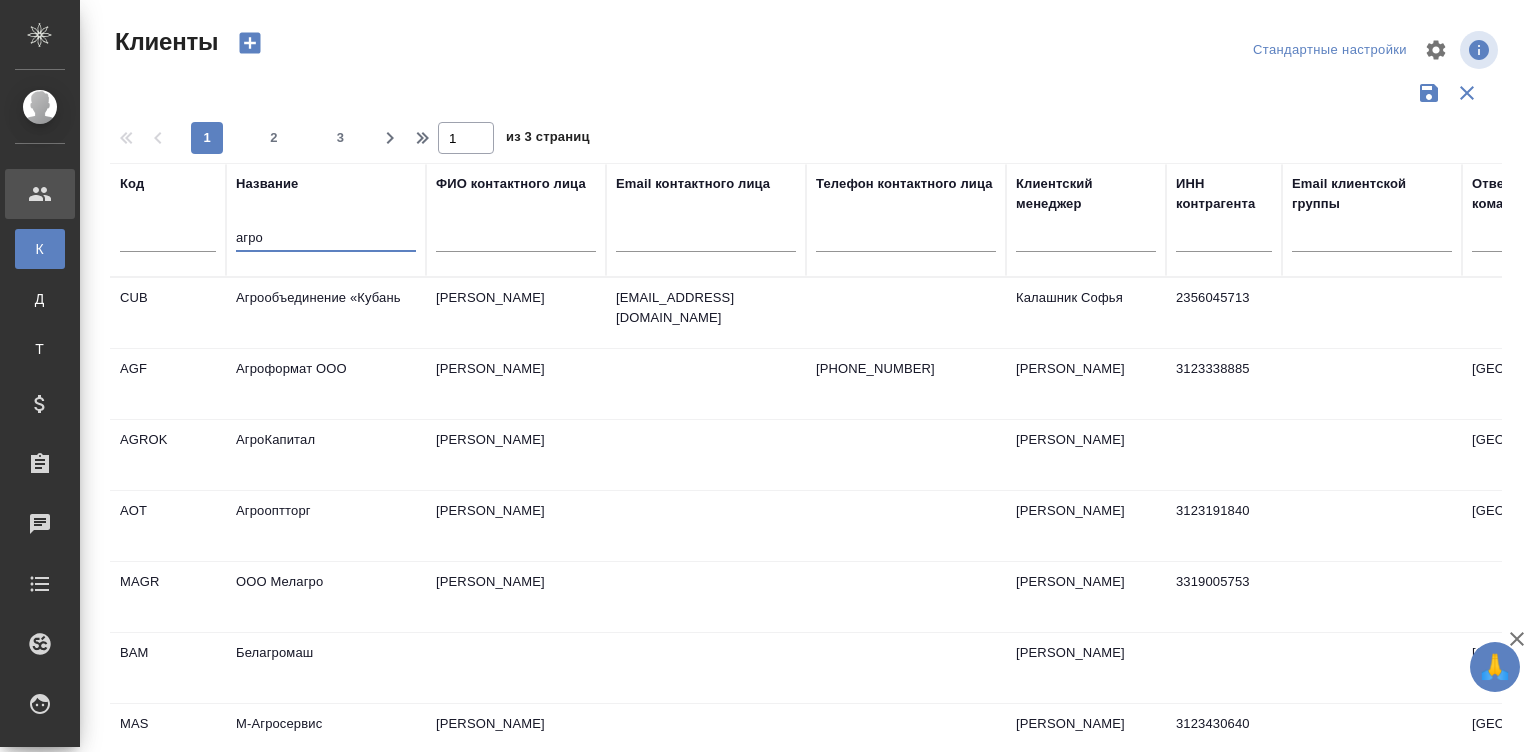 select on "RU" 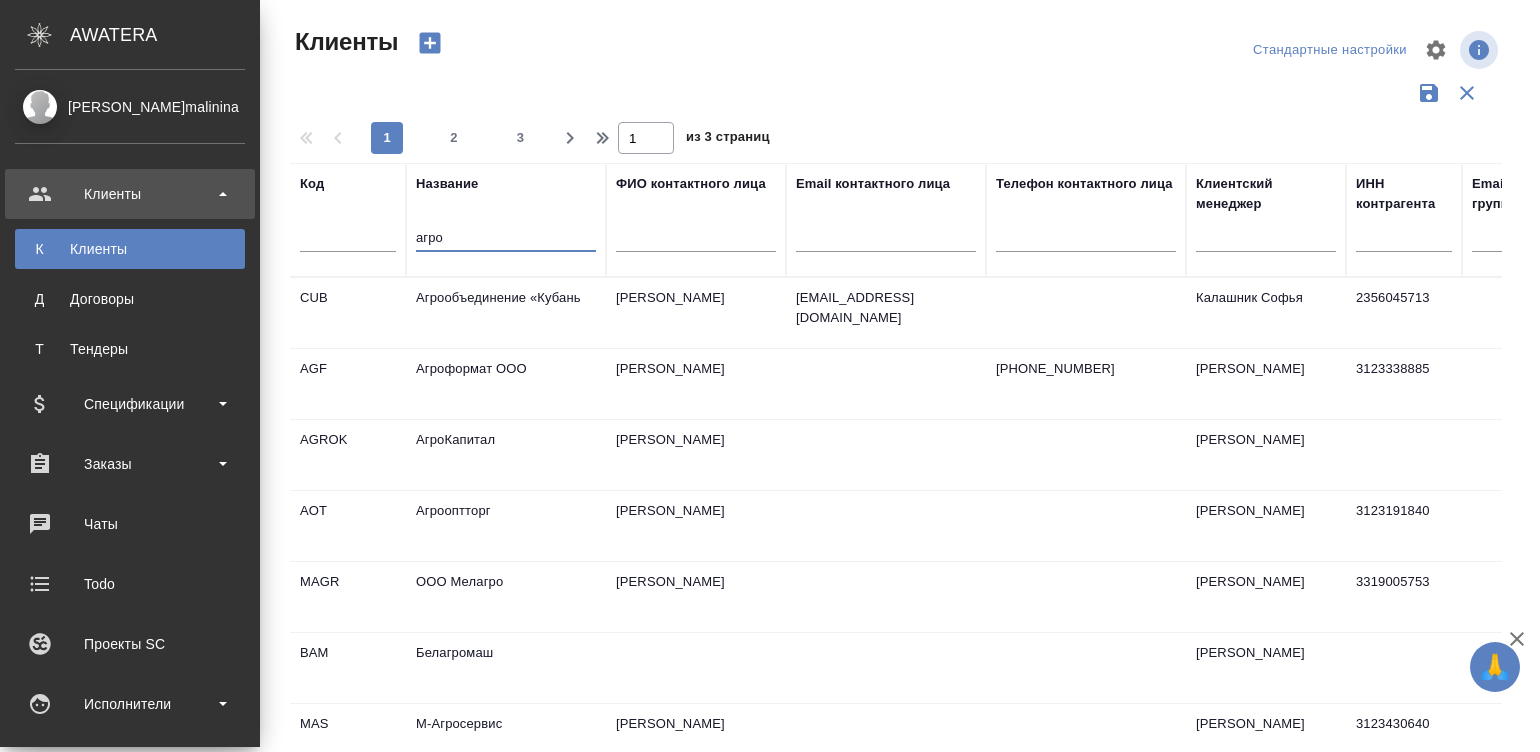 scroll, scrollTop: 0, scrollLeft: 0, axis: both 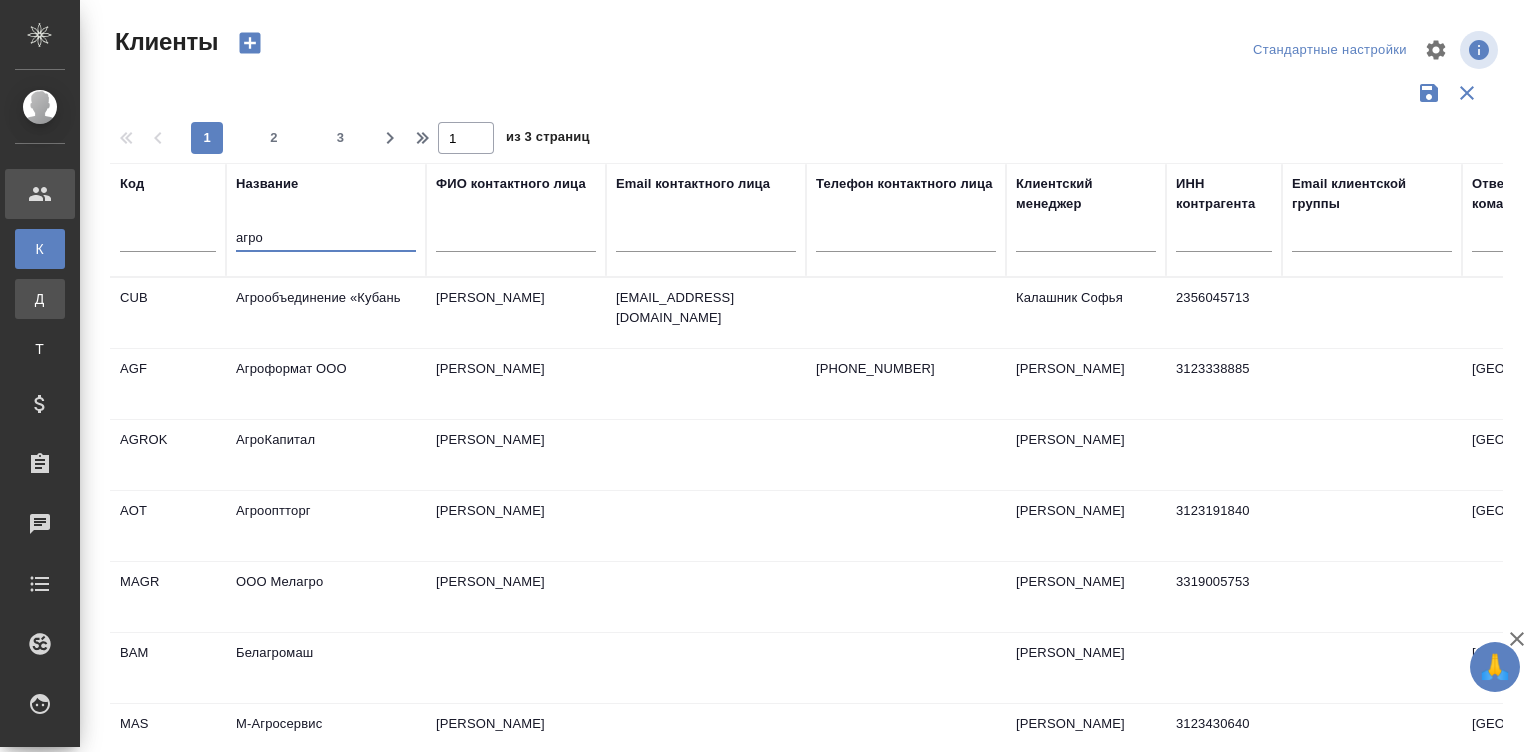 click on "Договоры" at bounding box center (15, 299) 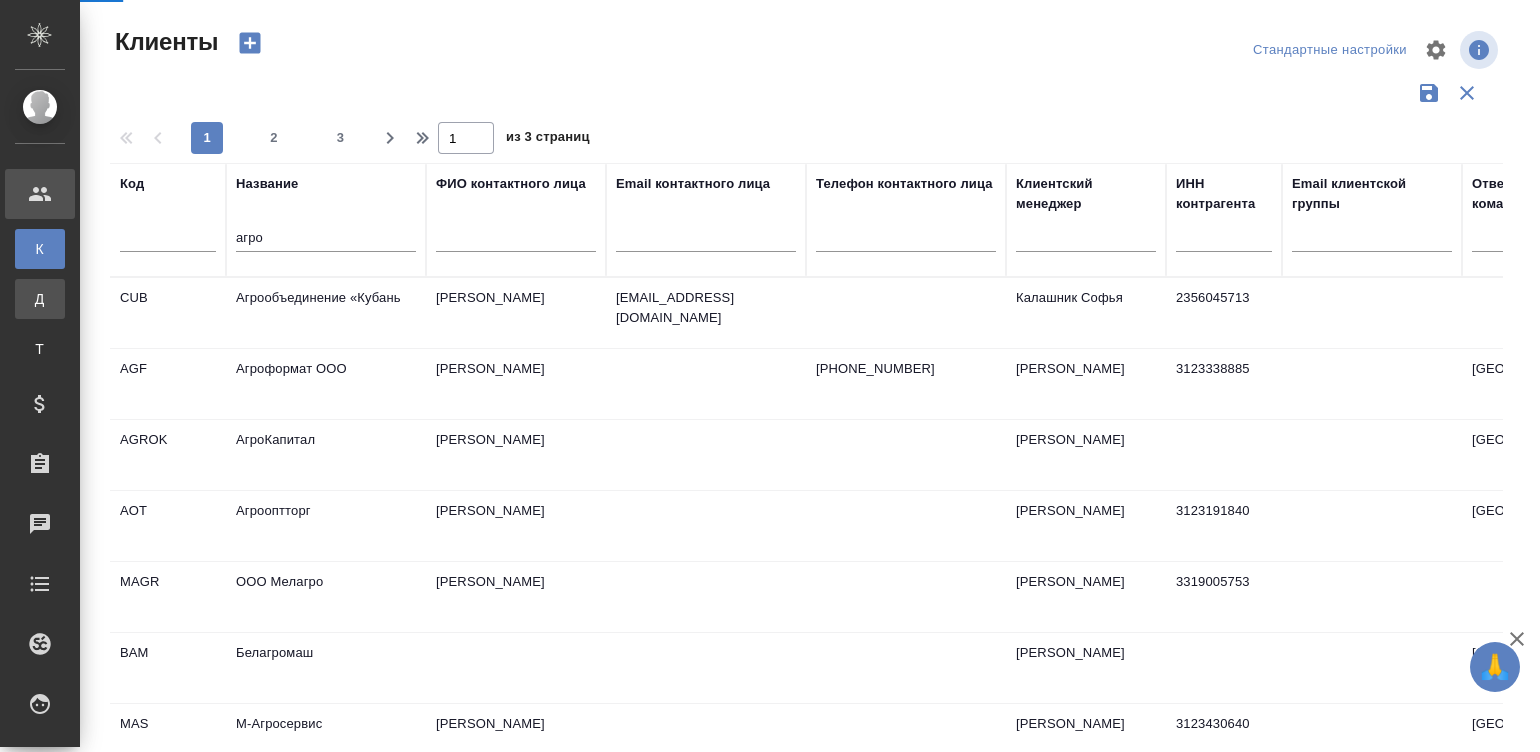 scroll, scrollTop: 1184, scrollLeft: 0, axis: vertical 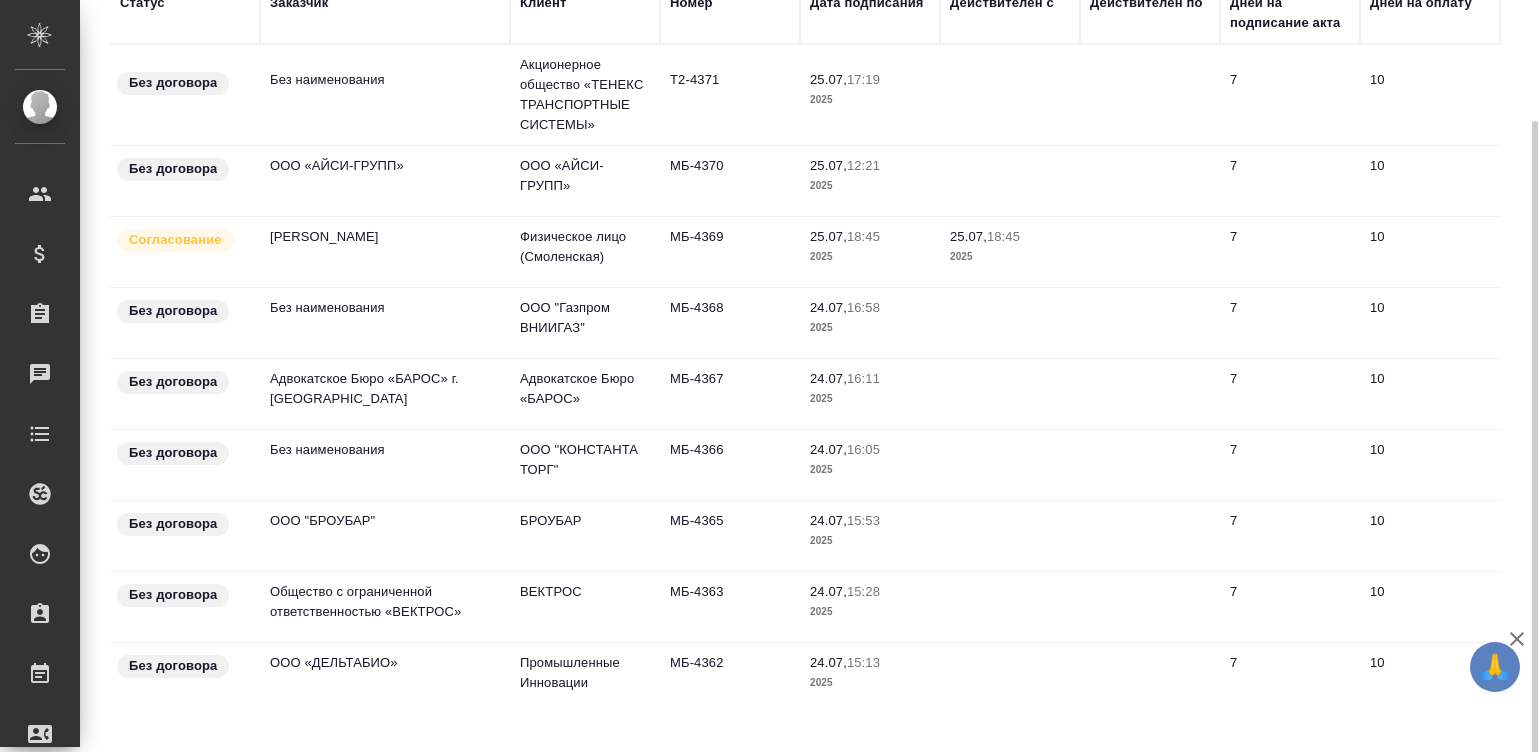 click on "Статус" at bounding box center [142, 3] 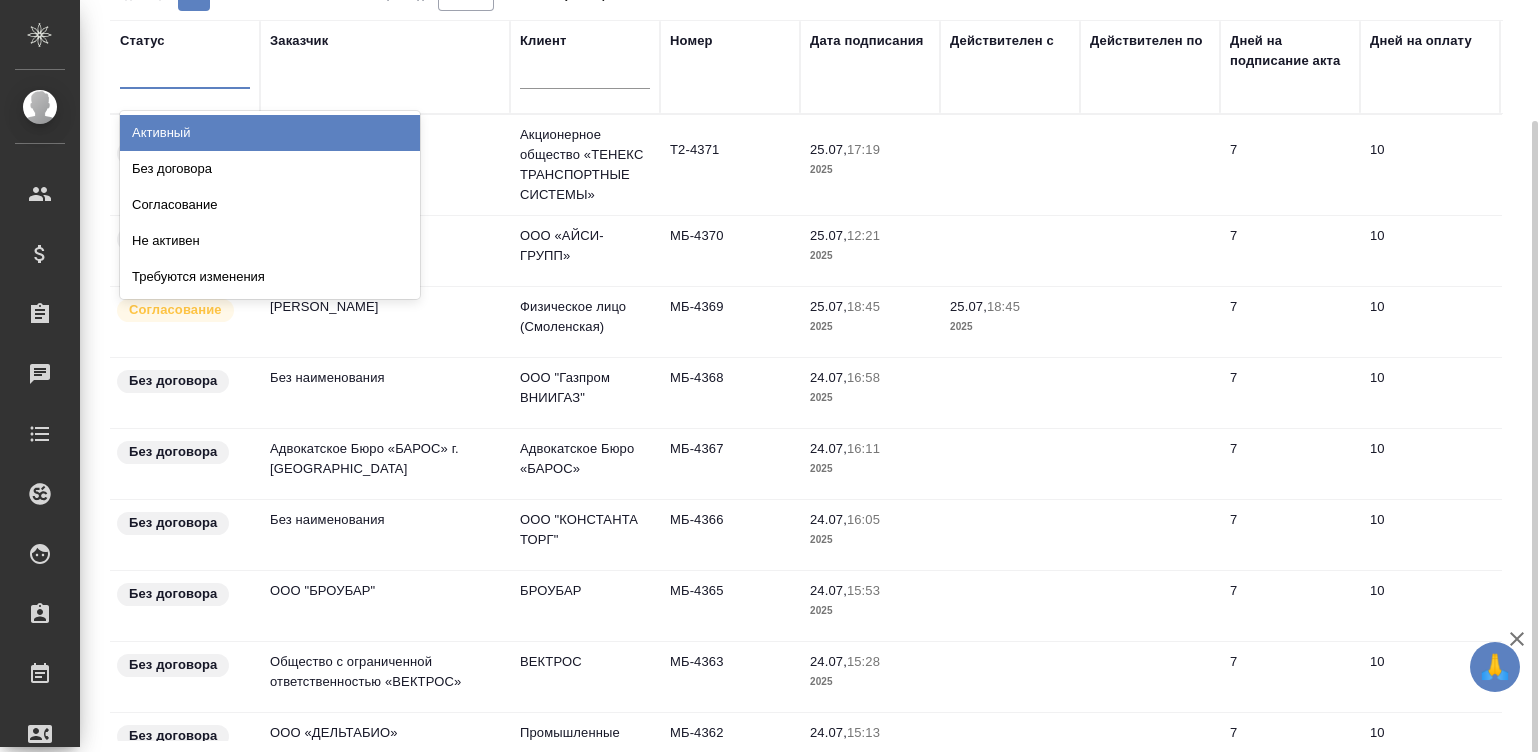click at bounding box center (185, 68) 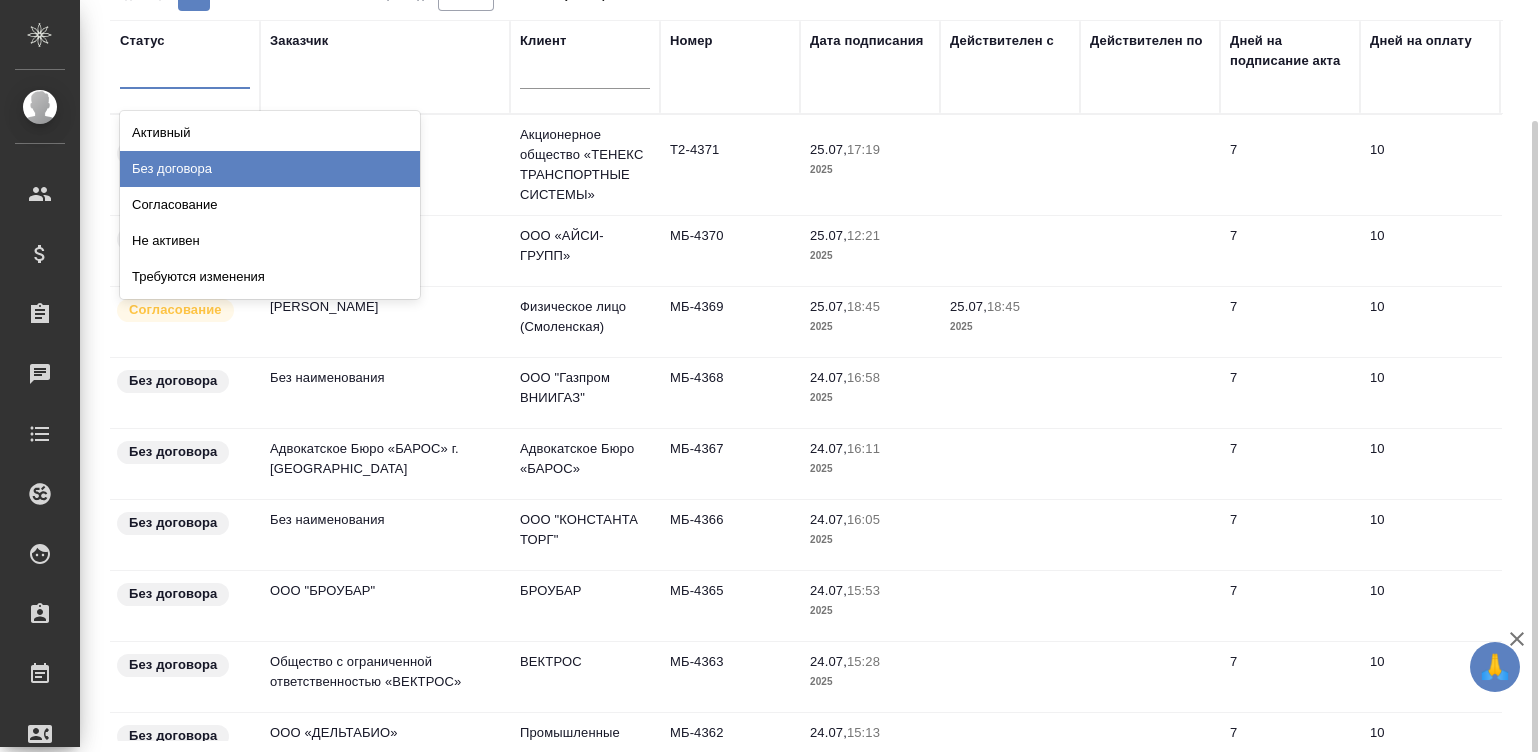 click on "Без договора" at bounding box center [270, 169] 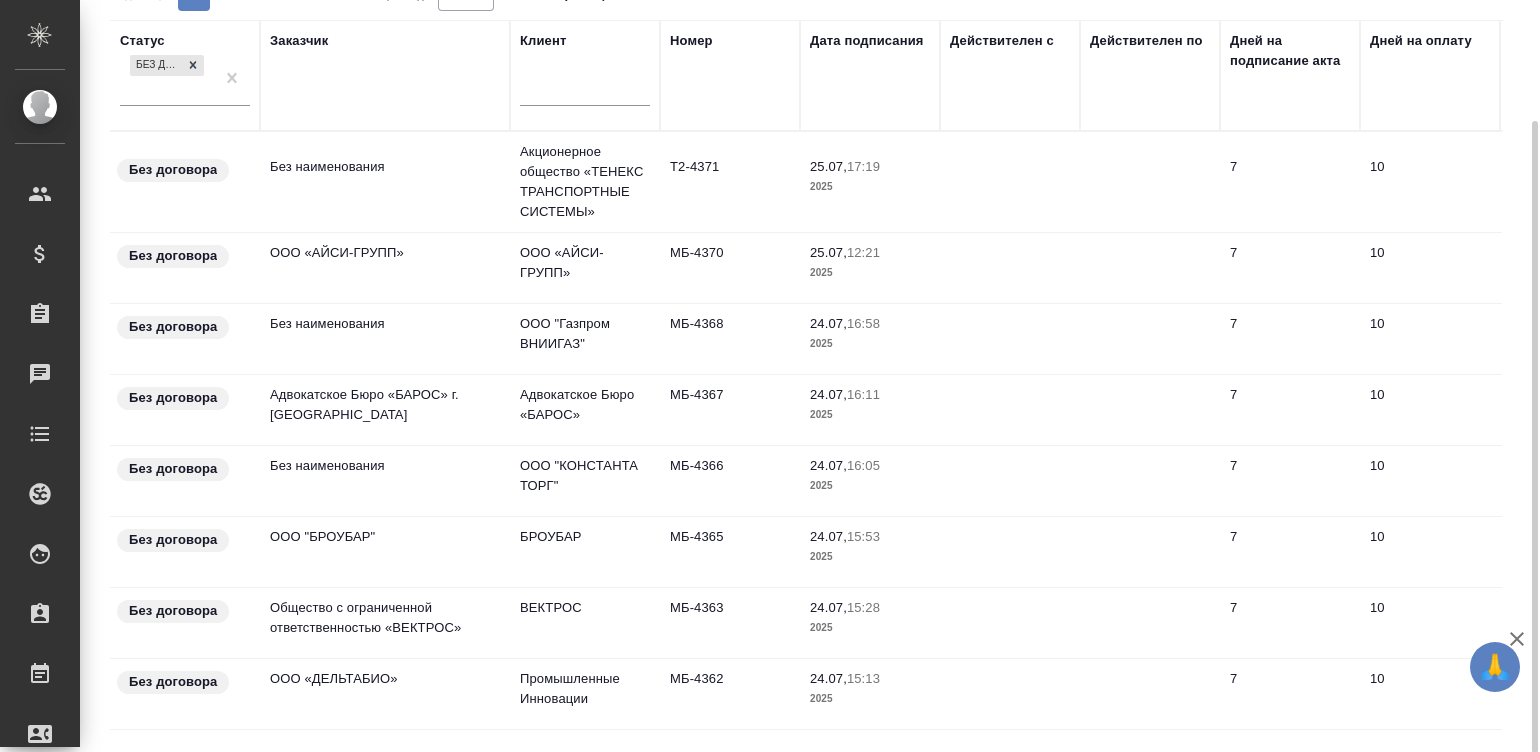 click on "Без наименования" at bounding box center [385, 182] 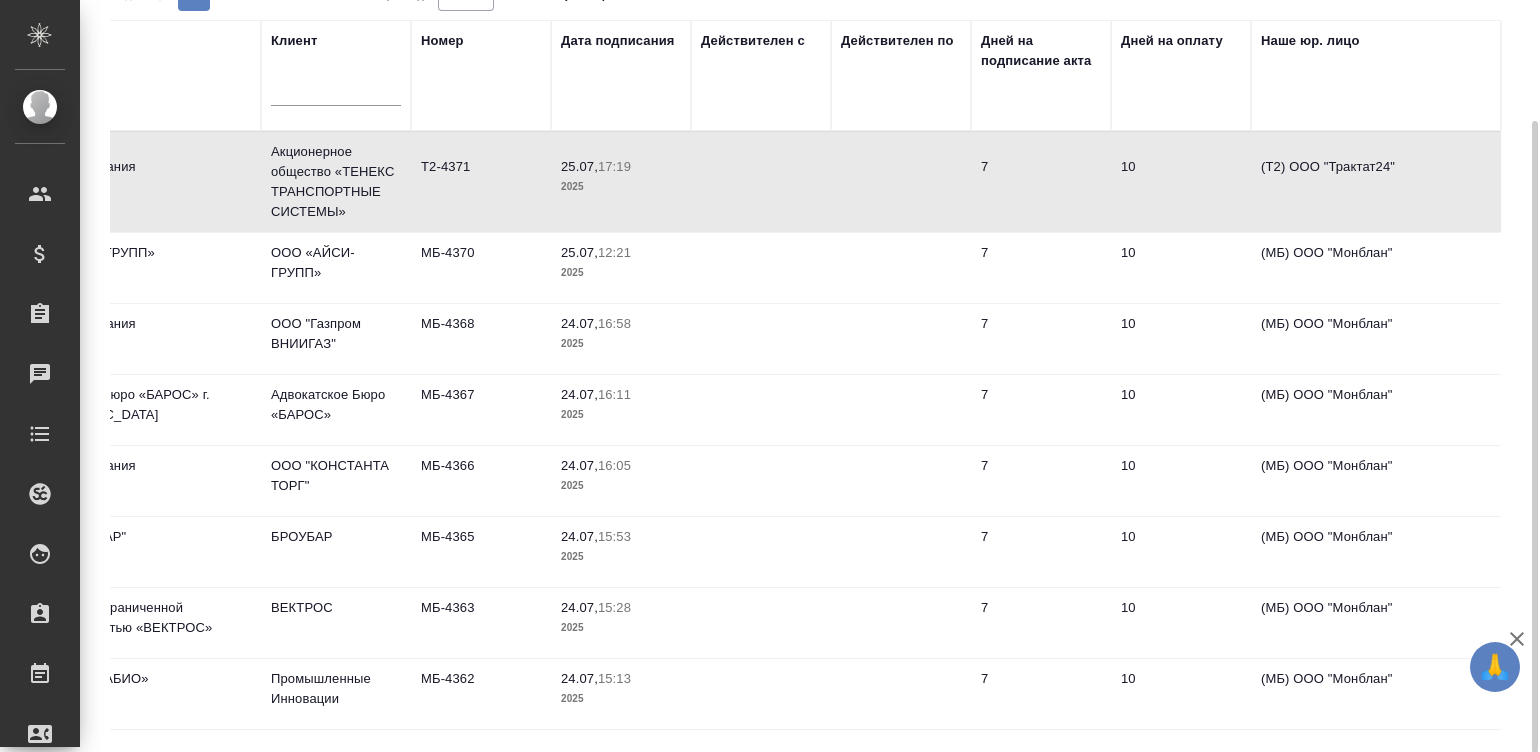 scroll, scrollTop: 0, scrollLeft: 268, axis: horizontal 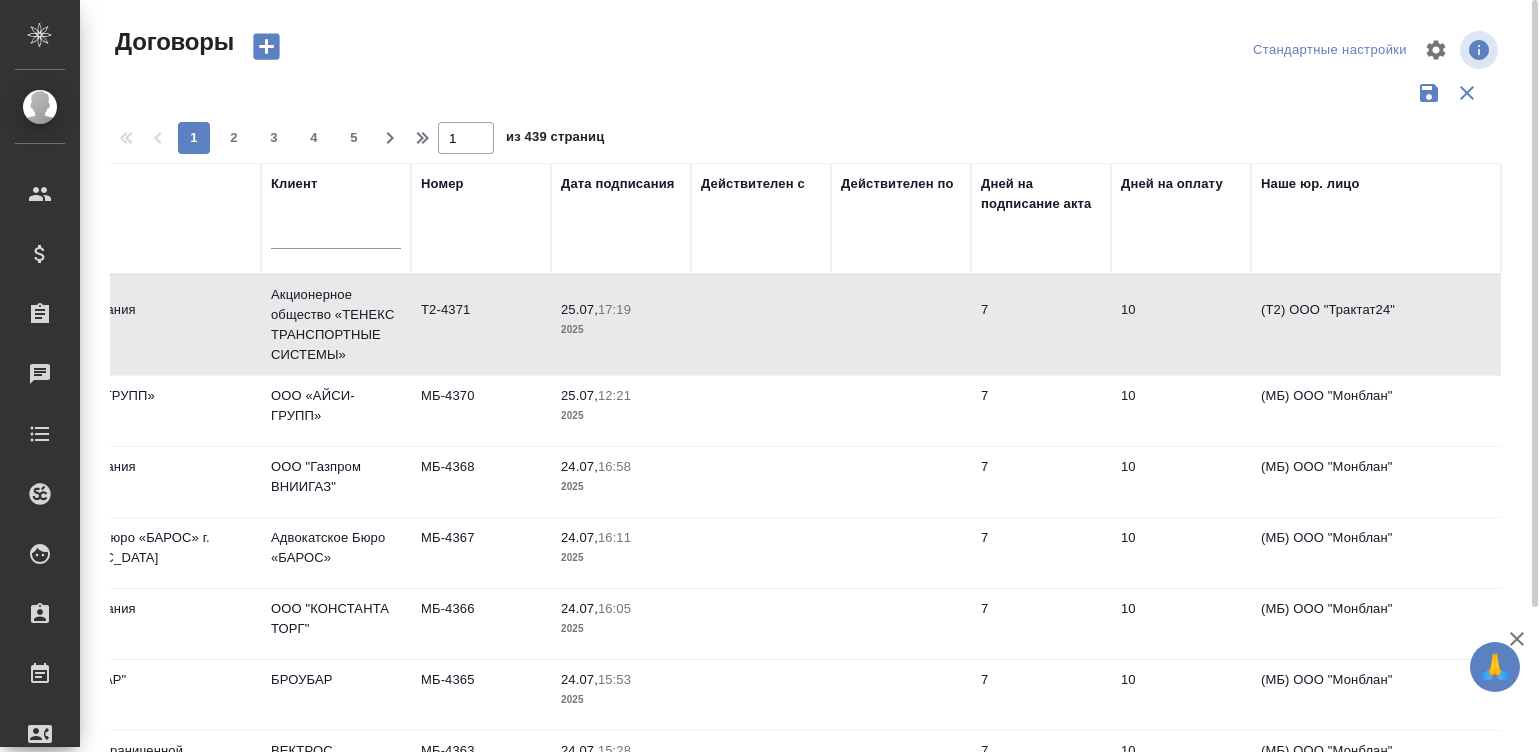 click at bounding box center [761, 325] 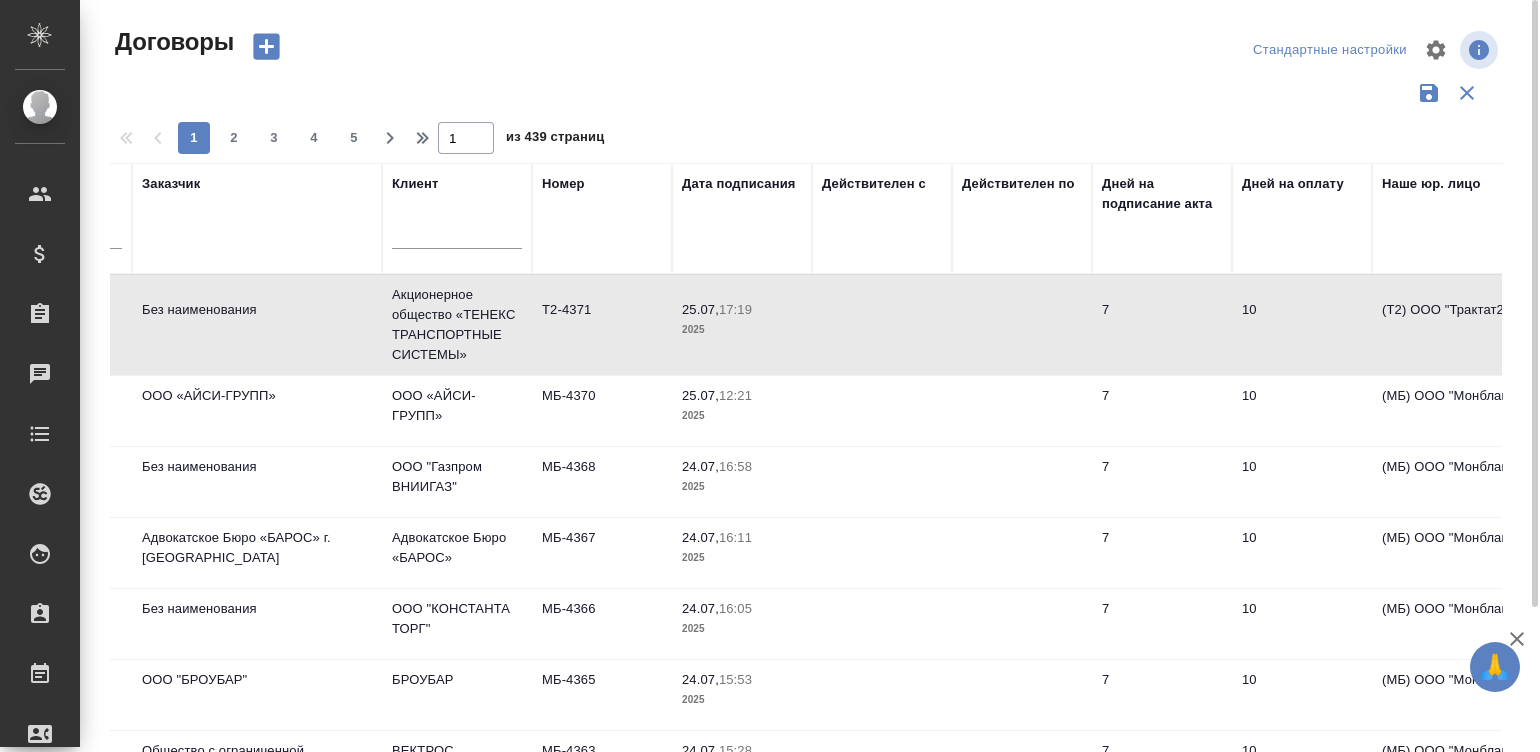 scroll, scrollTop: 0, scrollLeft: 0, axis: both 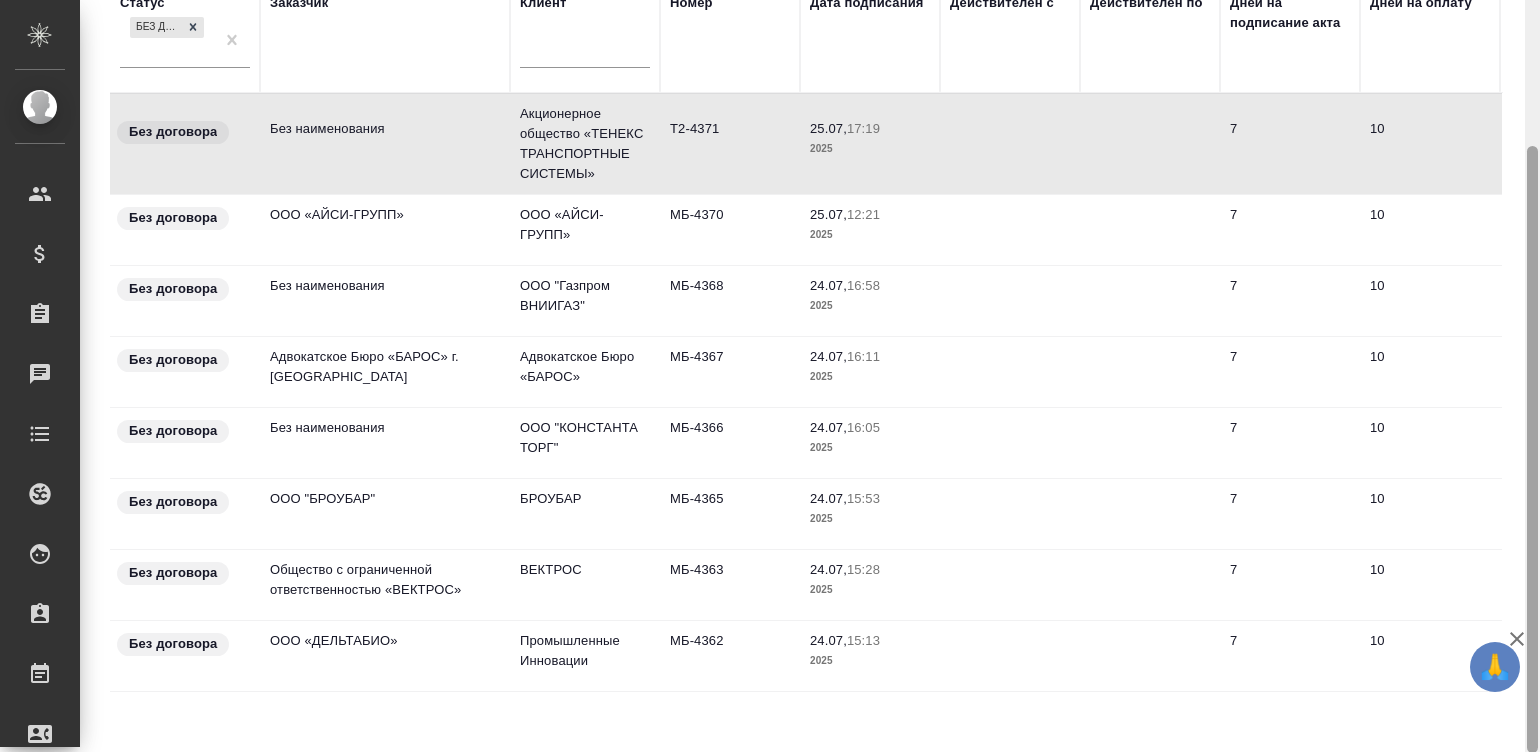 drag, startPoint x: 1531, startPoint y: 72, endPoint x: 1562, endPoint y: 260, distance: 190.53871 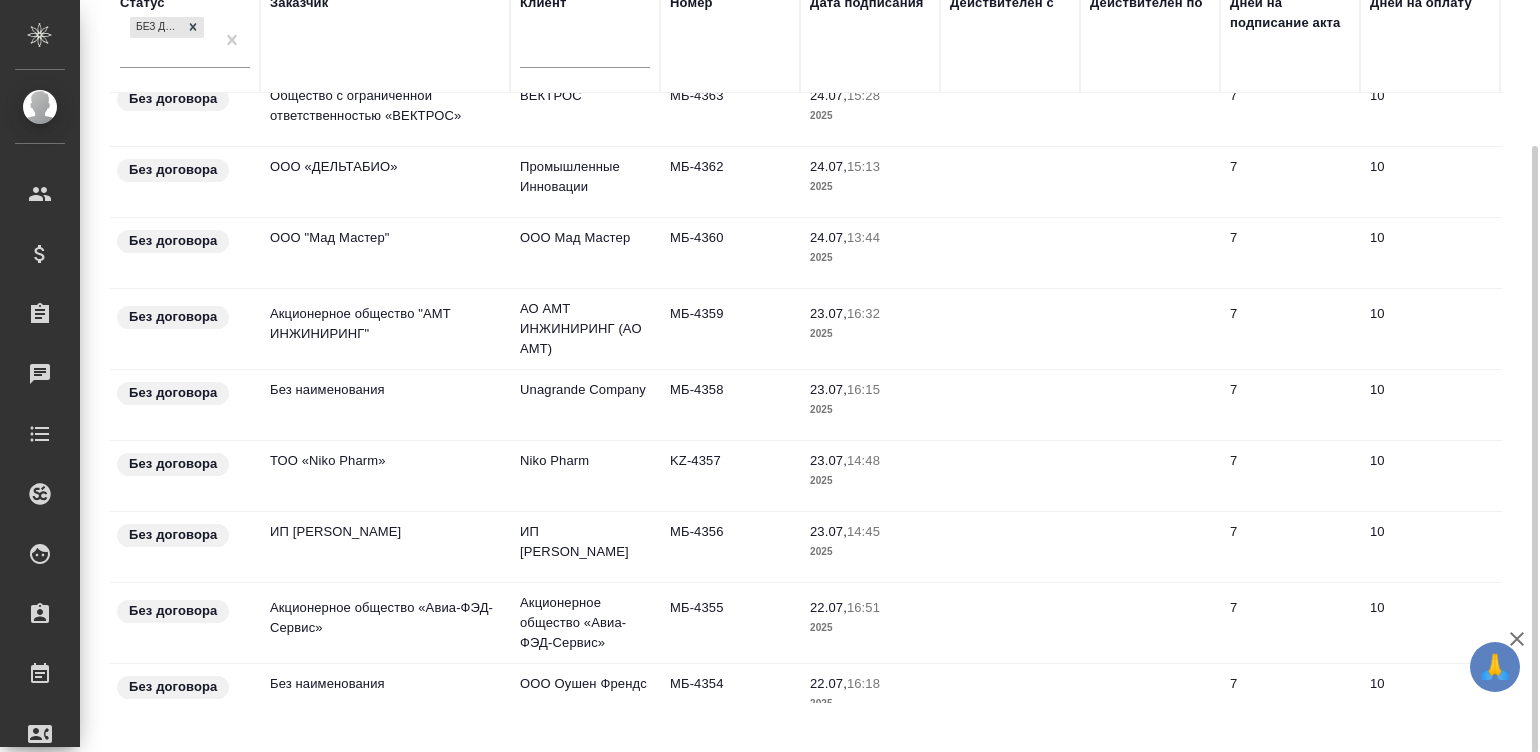 scroll, scrollTop: 616, scrollLeft: 0, axis: vertical 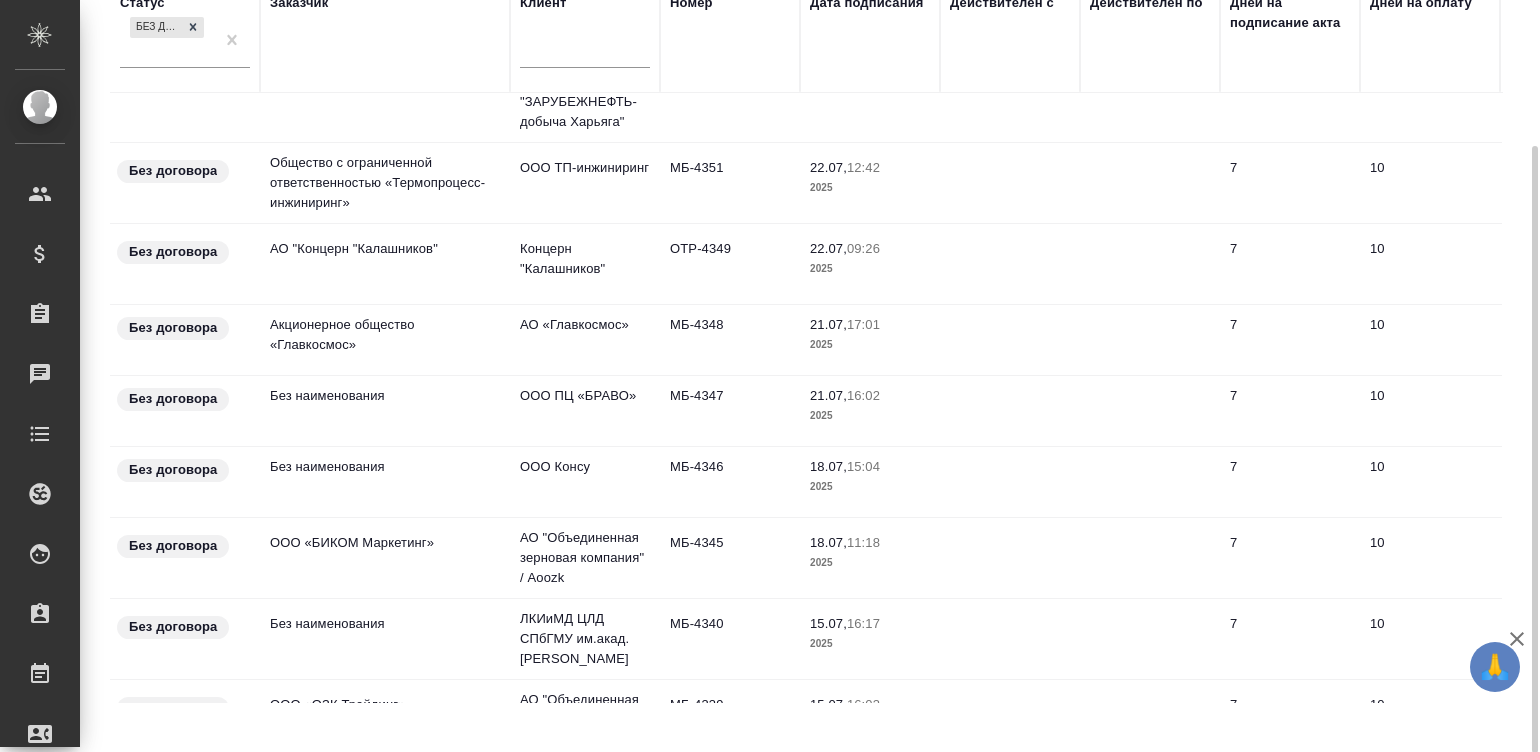 click on "2025" at bounding box center [870, 269] 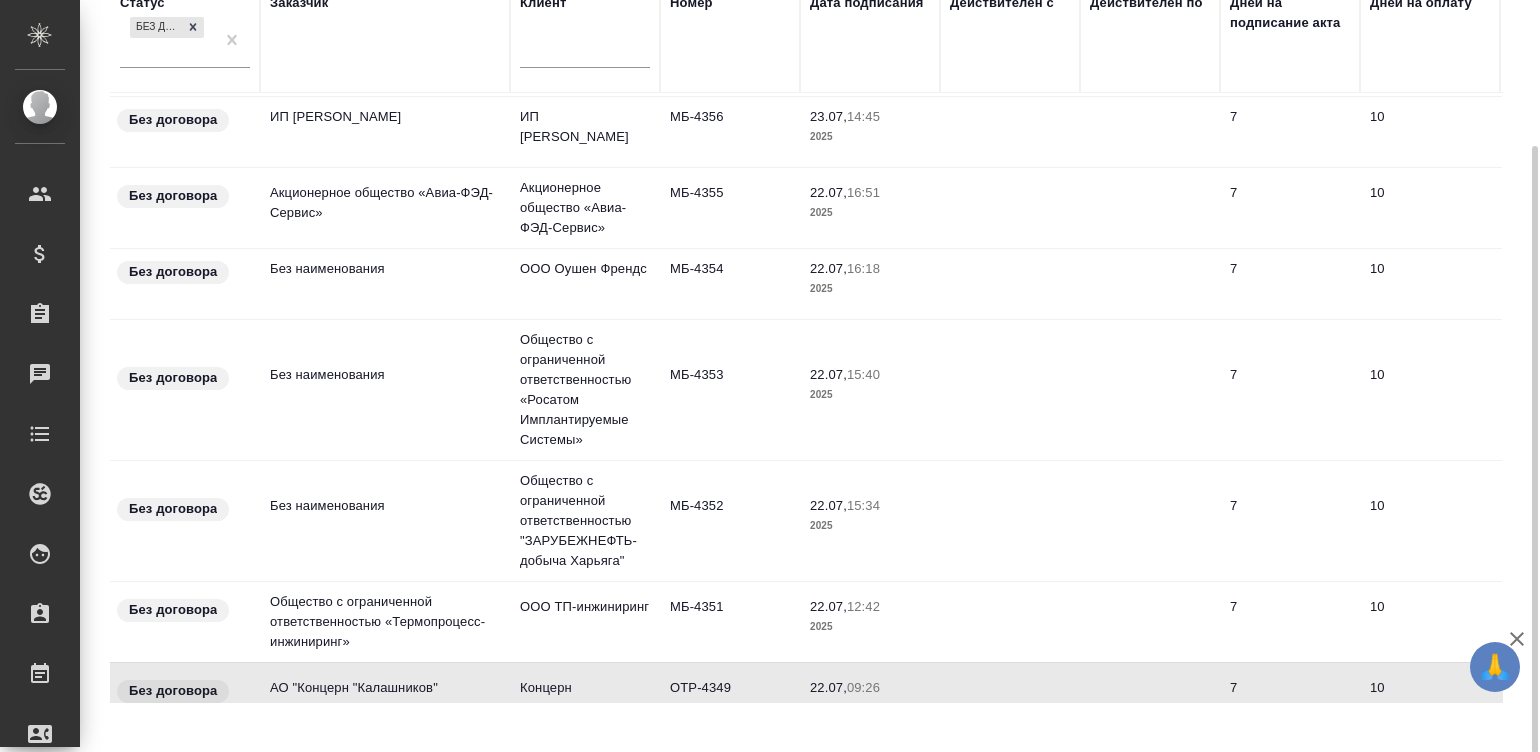 scroll, scrollTop: 991, scrollLeft: 0, axis: vertical 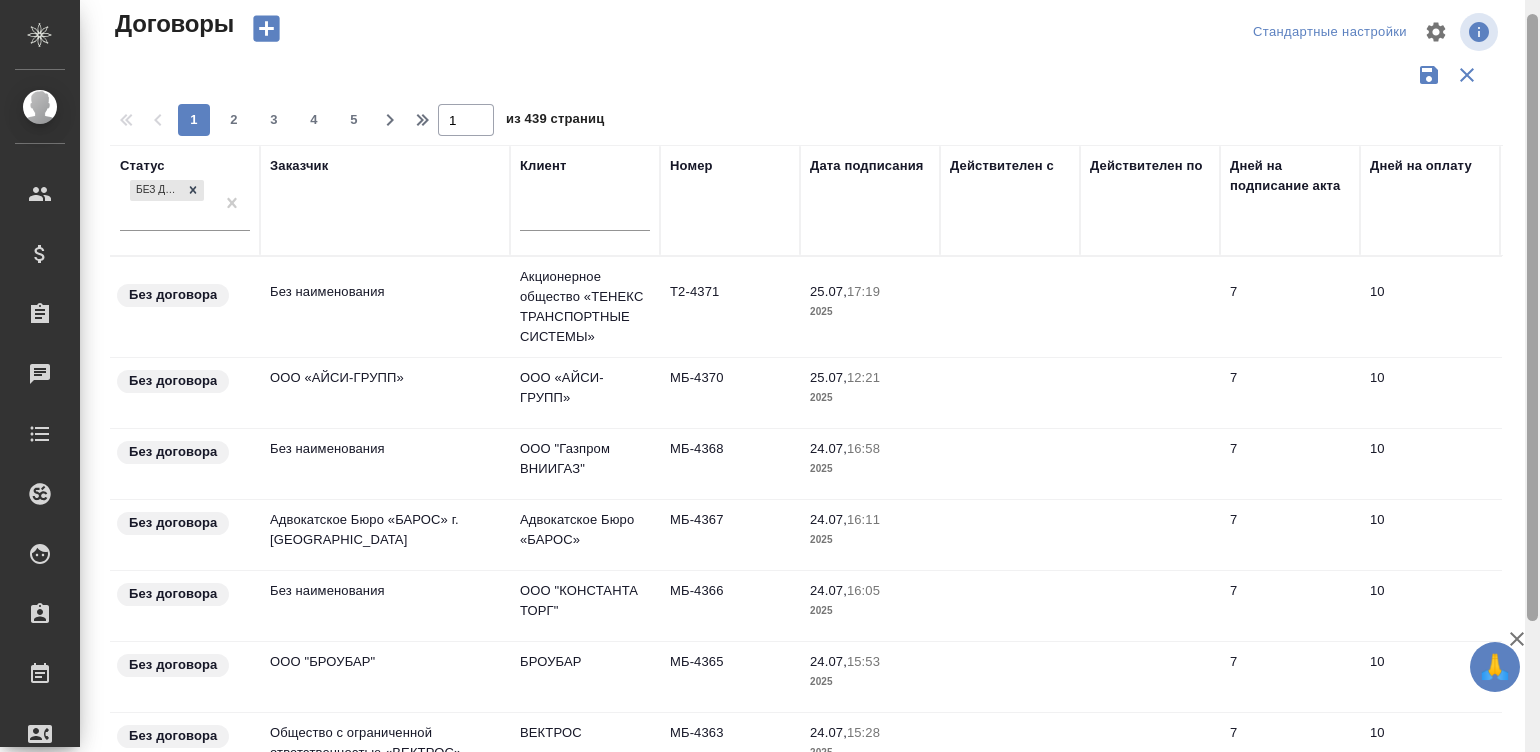 drag, startPoint x: 1530, startPoint y: 242, endPoint x: 1525, endPoint y: 110, distance: 132.09467 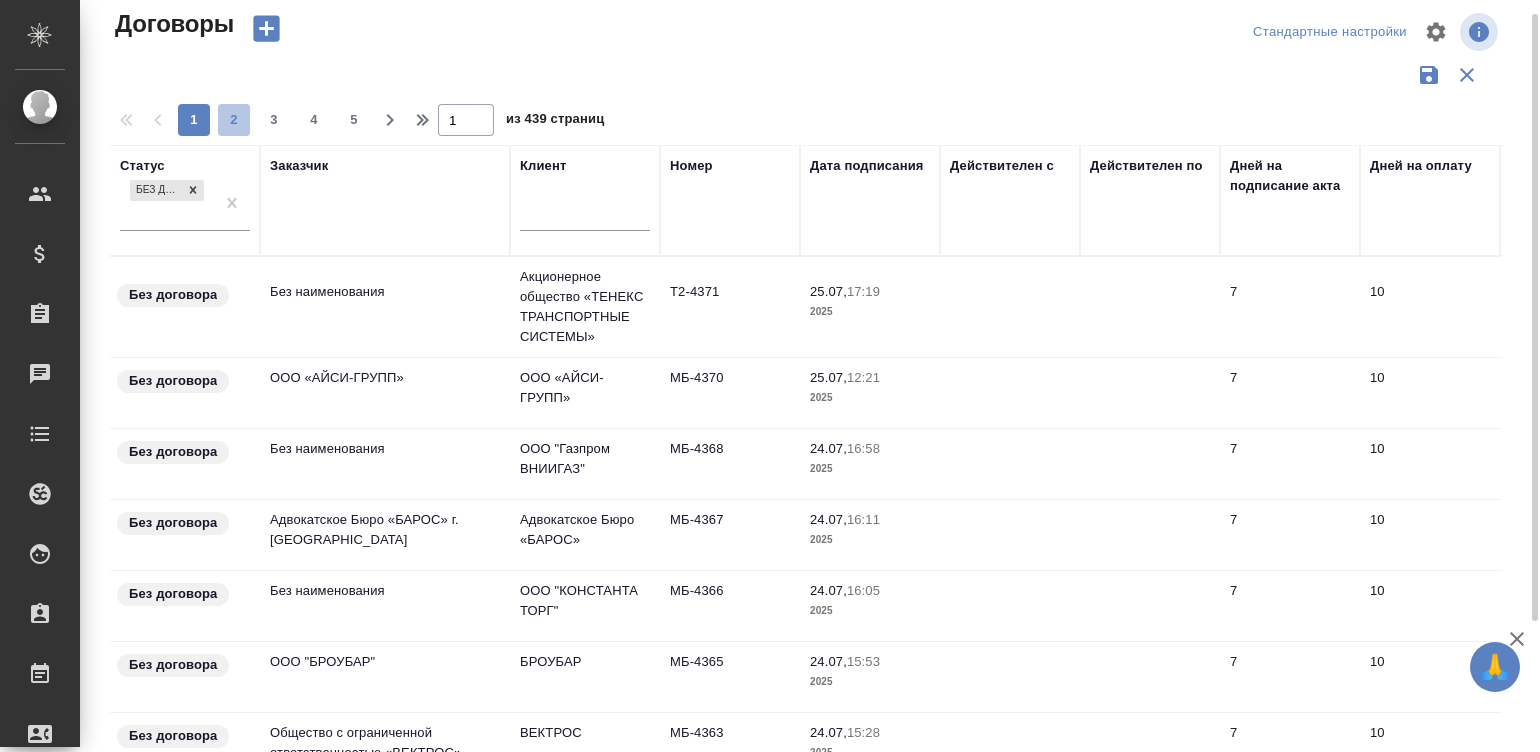 click on "2" at bounding box center [234, 120] 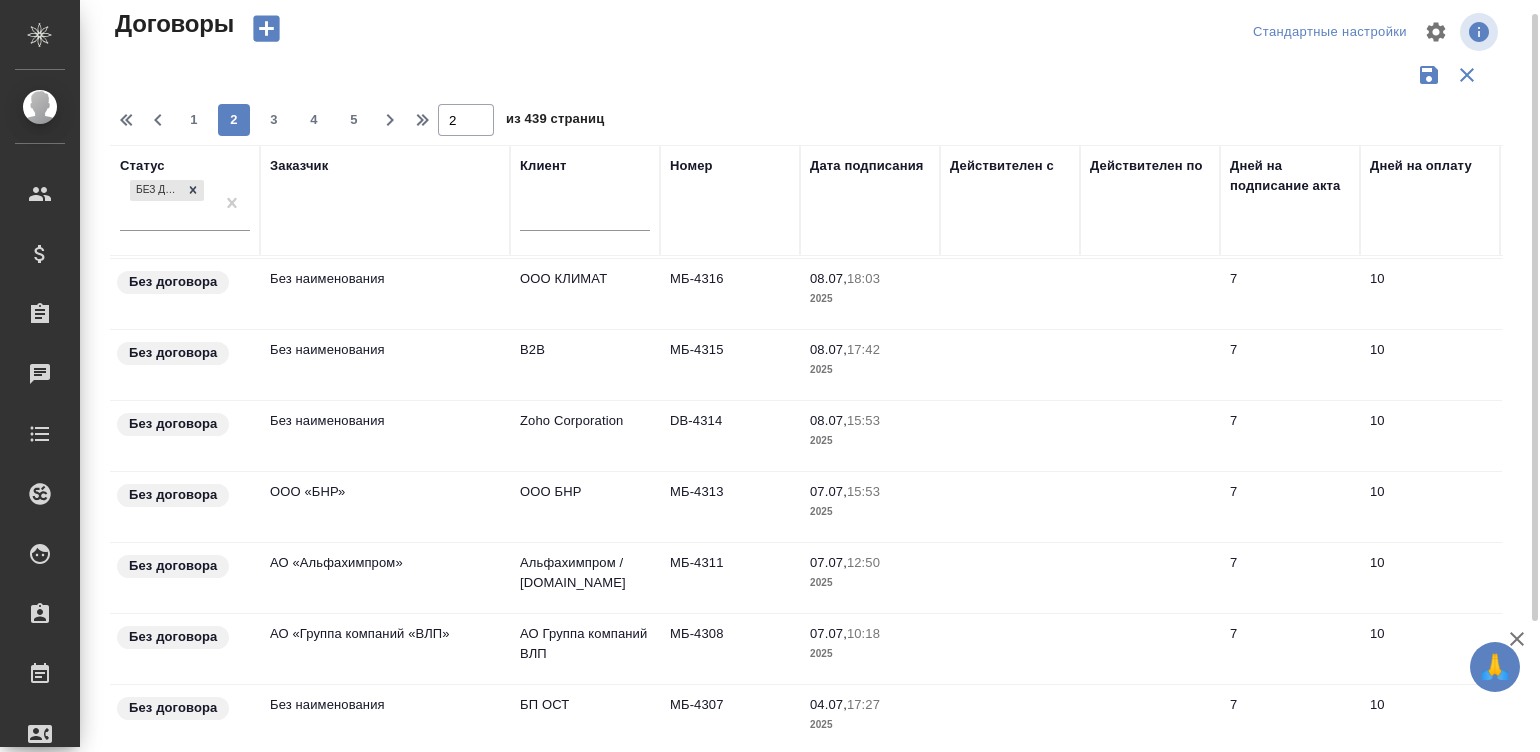 scroll, scrollTop: 1580, scrollLeft: 0, axis: vertical 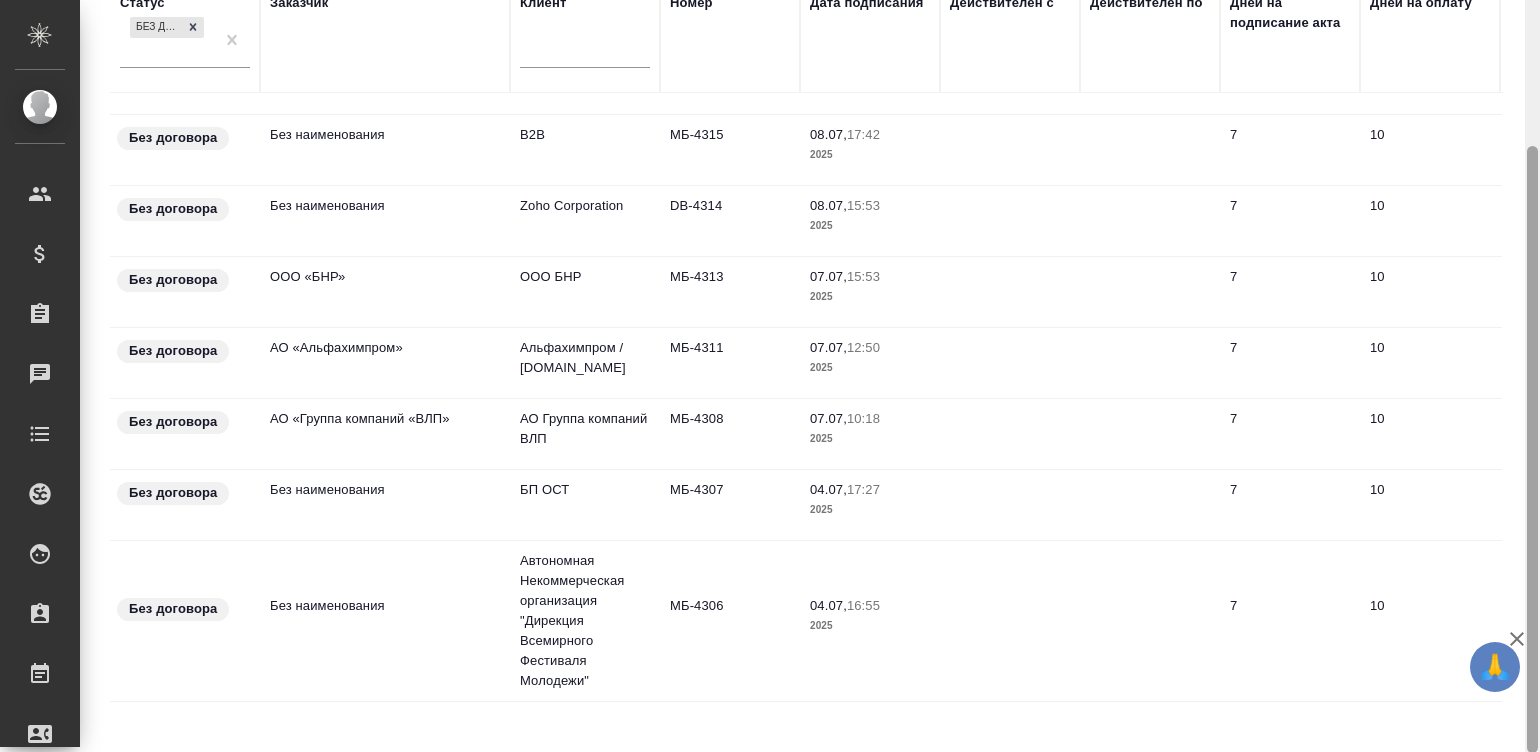drag, startPoint x: 1530, startPoint y: 538, endPoint x: 1555, endPoint y: 738, distance: 201.55644 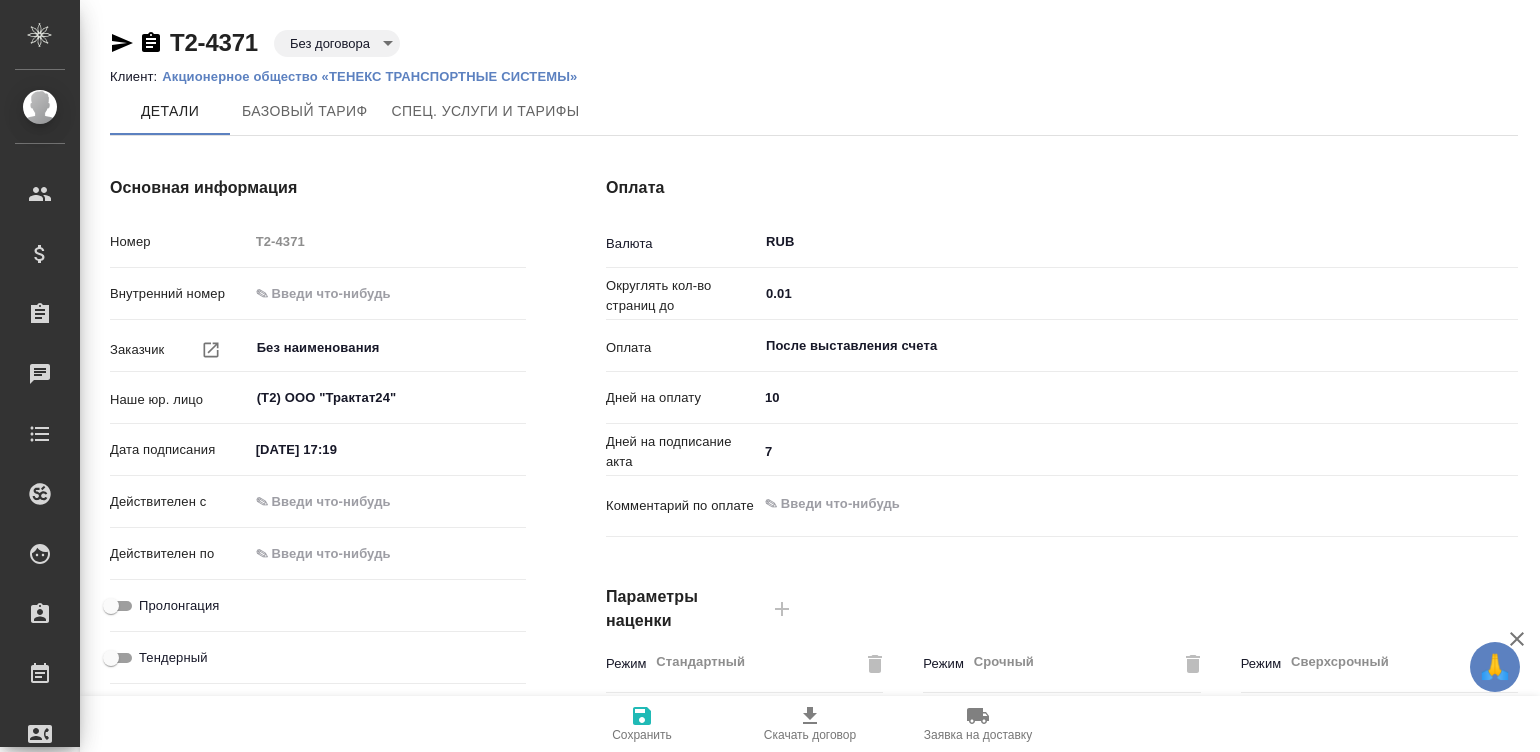 scroll, scrollTop: 0, scrollLeft: 0, axis: both 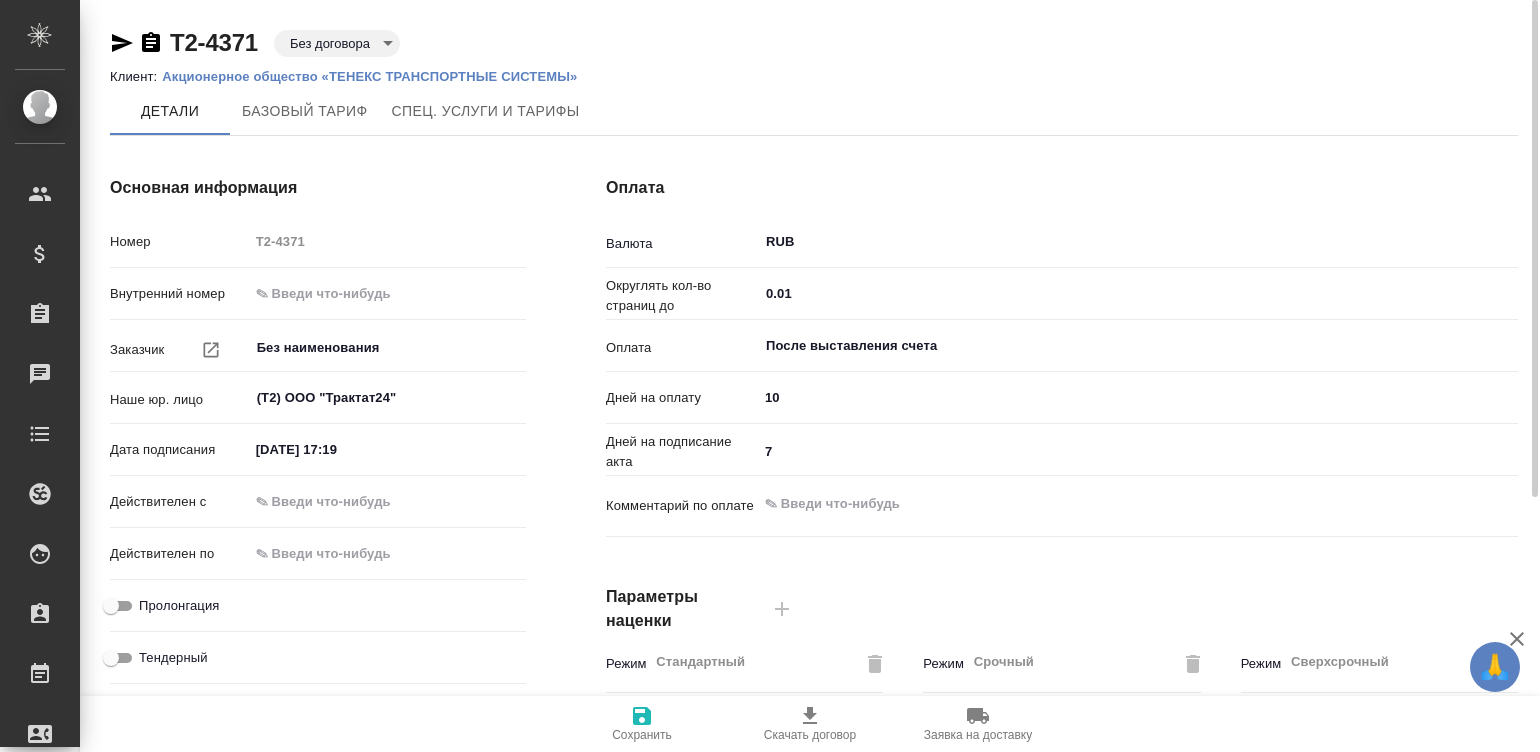 click on "Акционерное общество «ТЕНЕКС ТРАНСПОРТНЫЕ СИСТЕМЫ»" at bounding box center (377, 76) 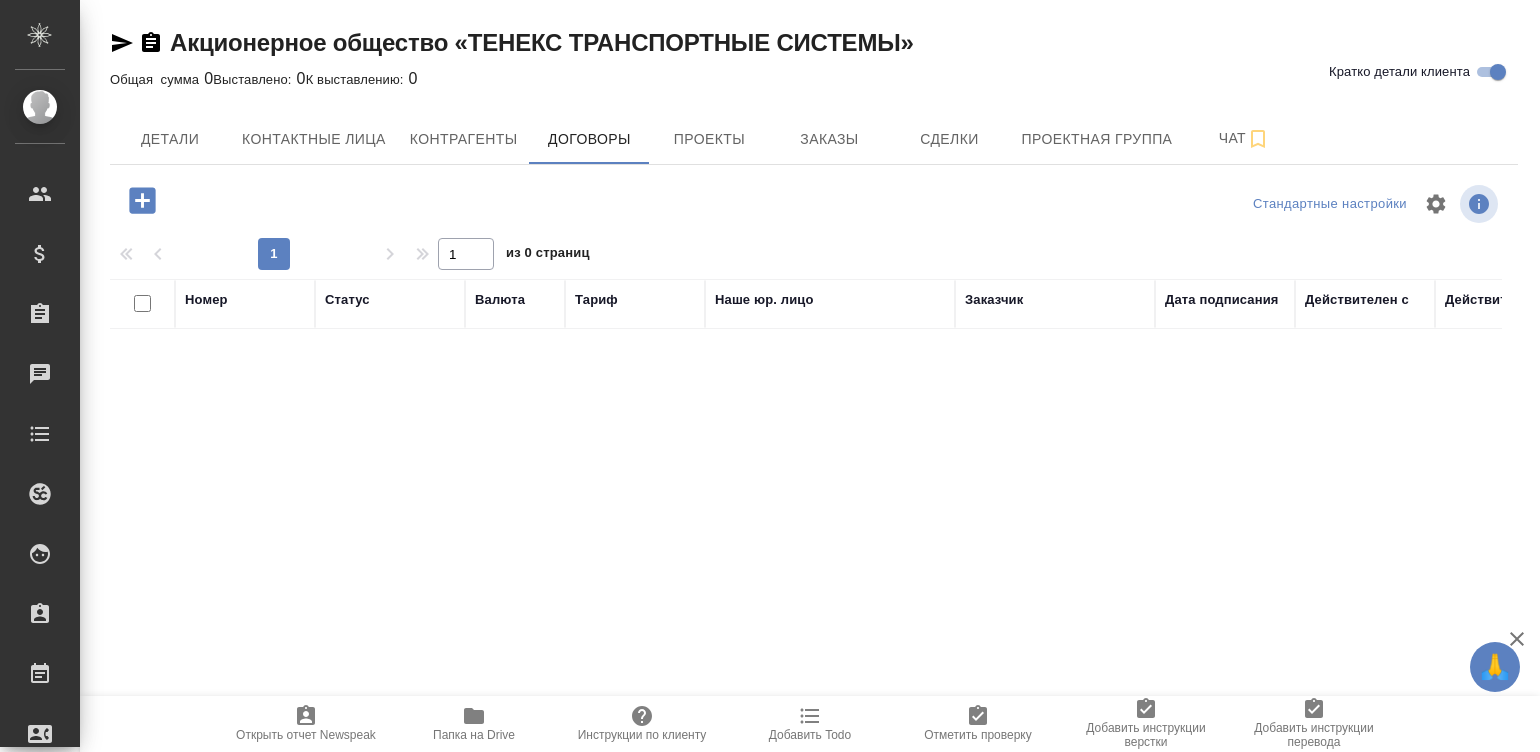 scroll, scrollTop: 0, scrollLeft: 0, axis: both 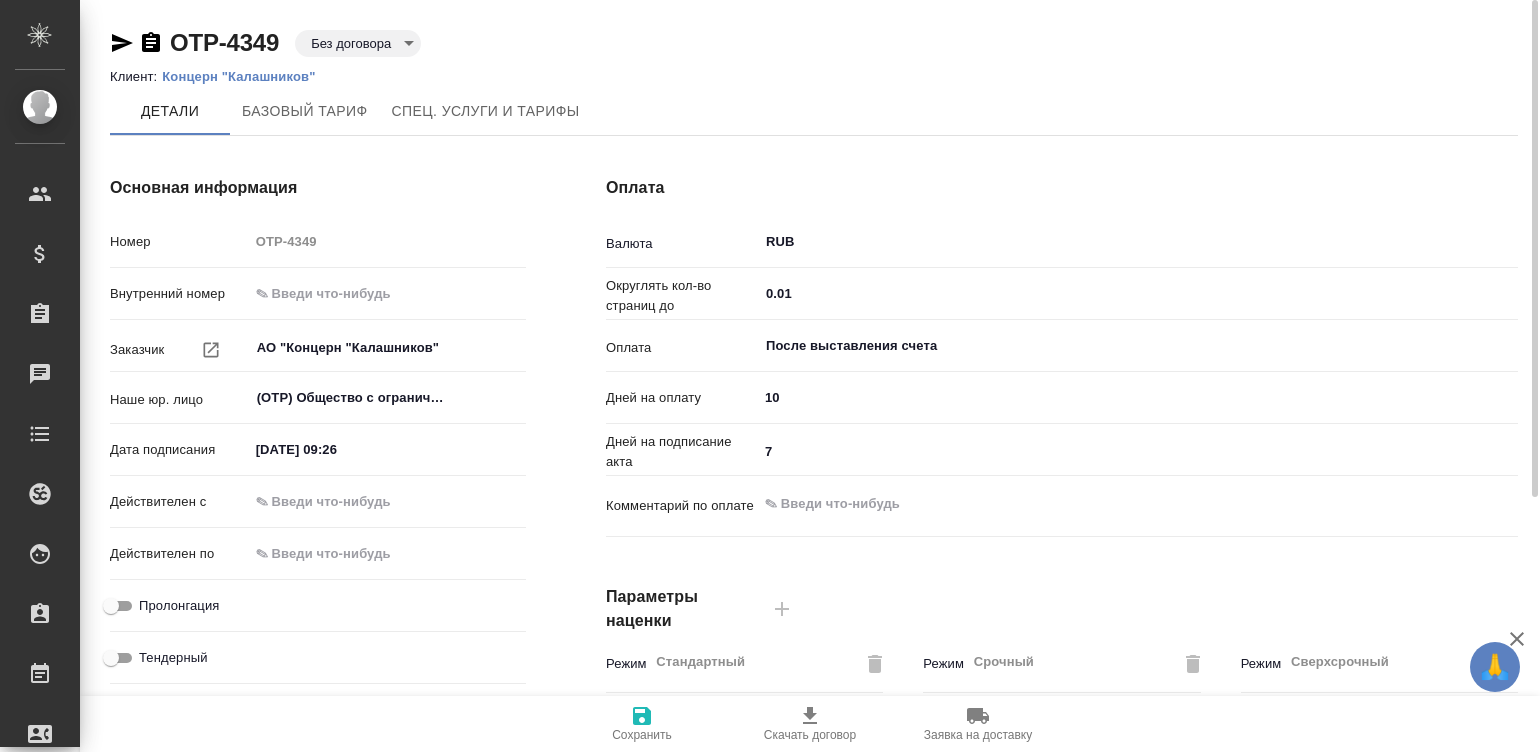 drag, startPoint x: 0, startPoint y: 0, endPoint x: 237, endPoint y: 71, distance: 247.40656 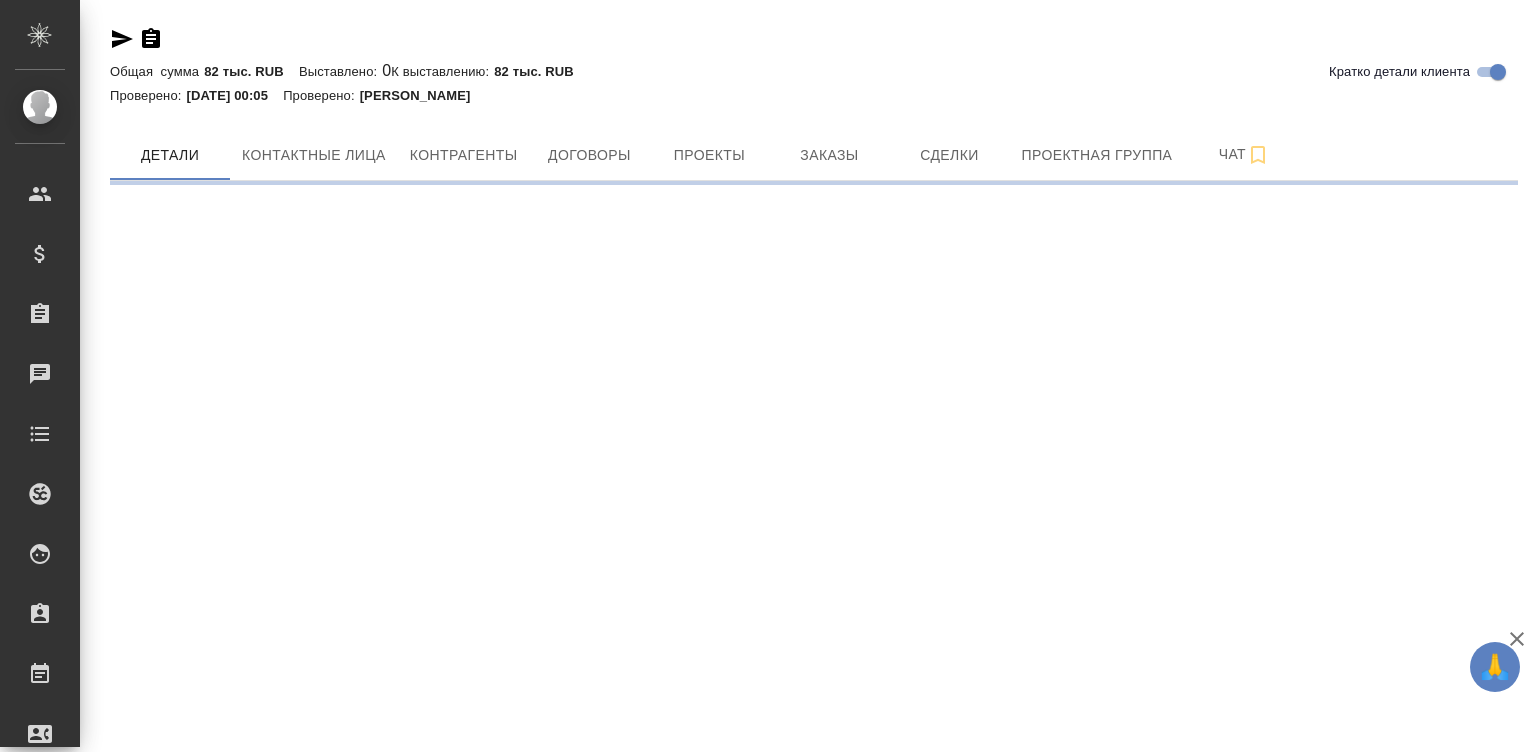 scroll, scrollTop: 0, scrollLeft: 0, axis: both 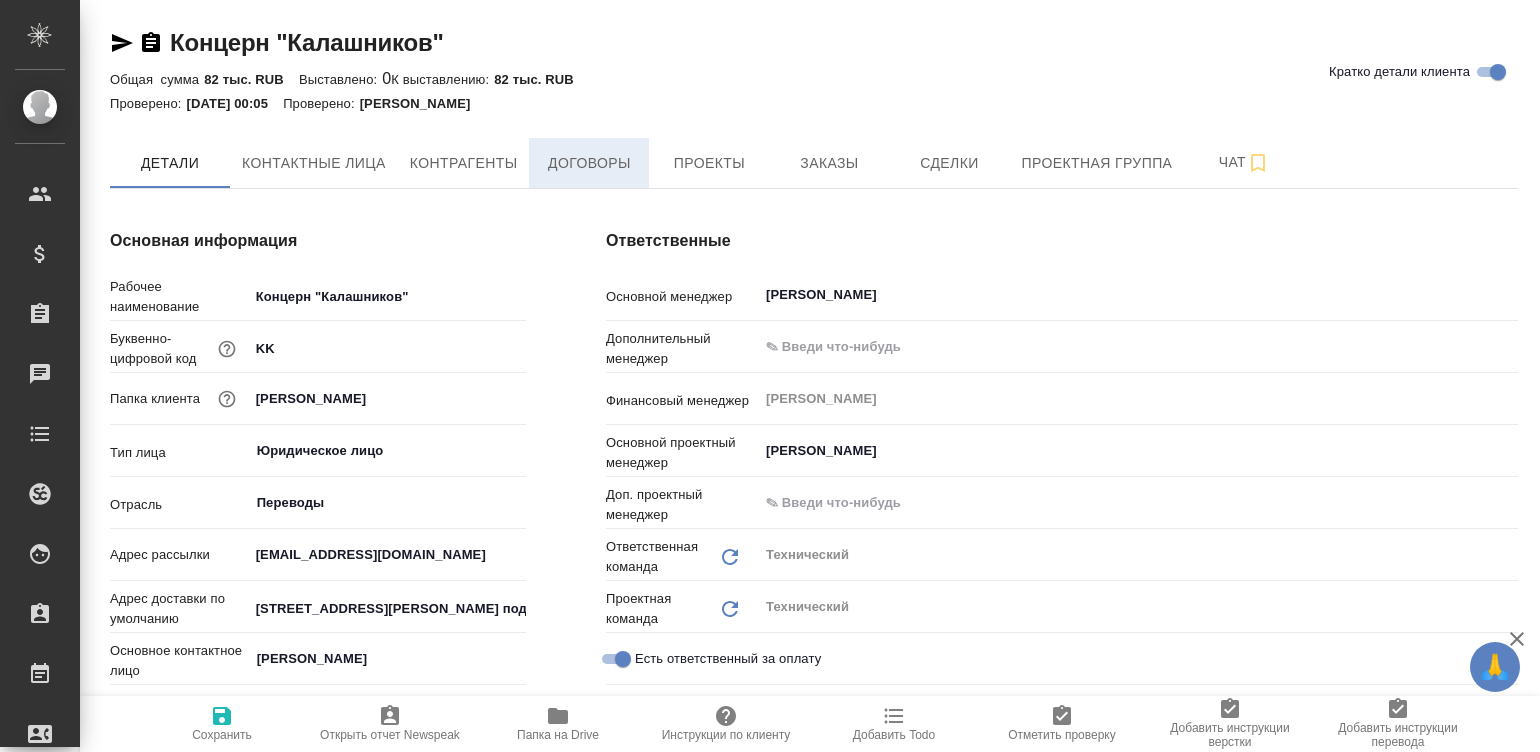 type on "x" 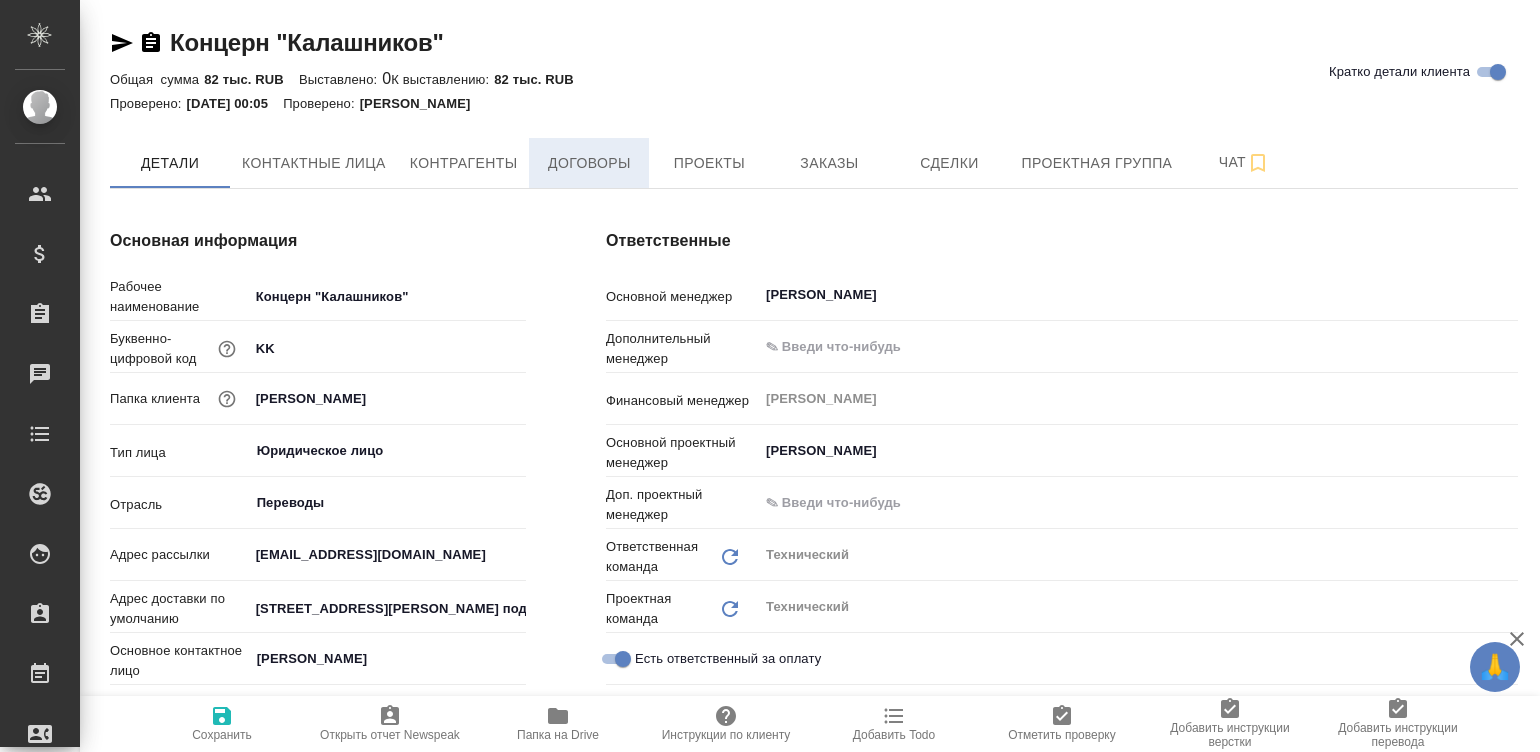 type on "x" 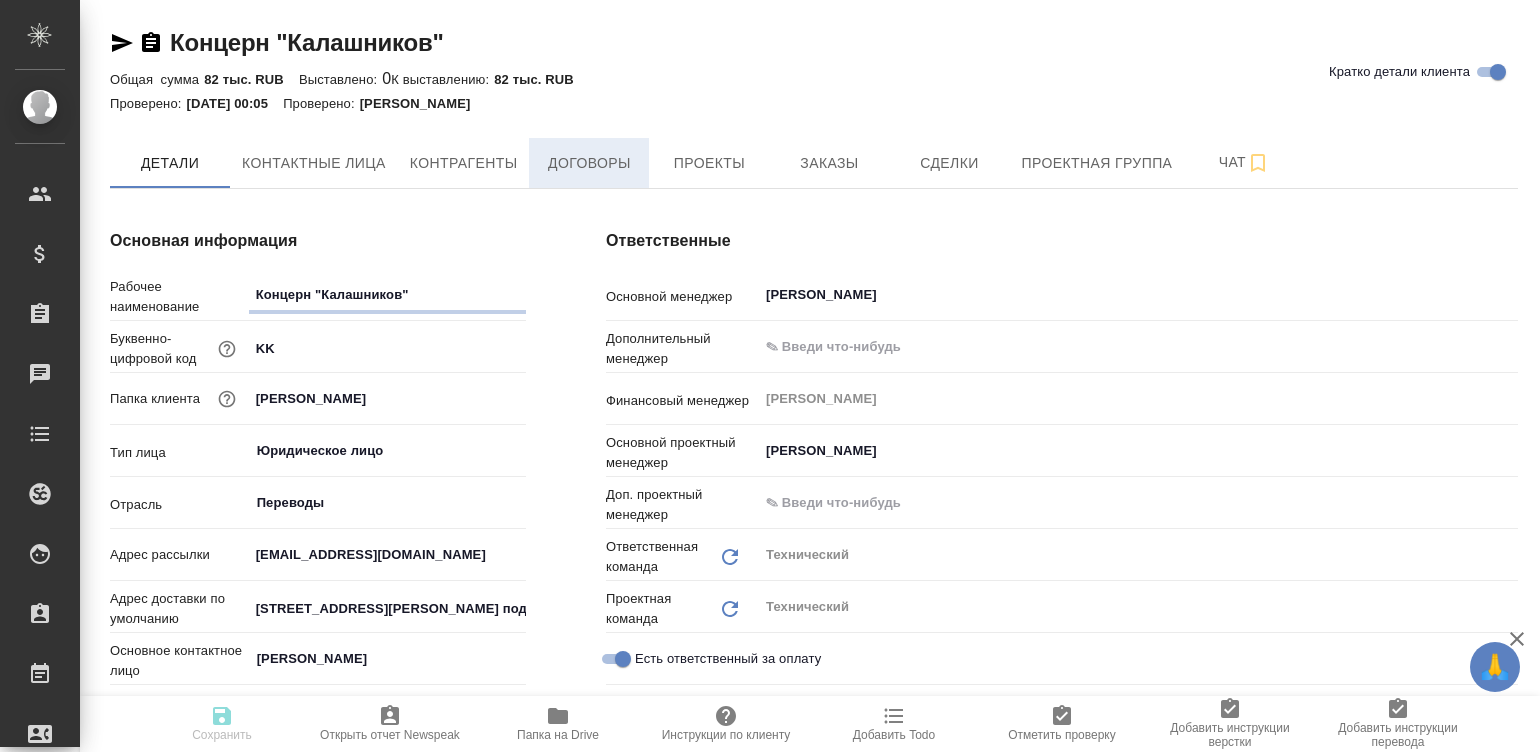 click on "Договоры" at bounding box center (589, 163) 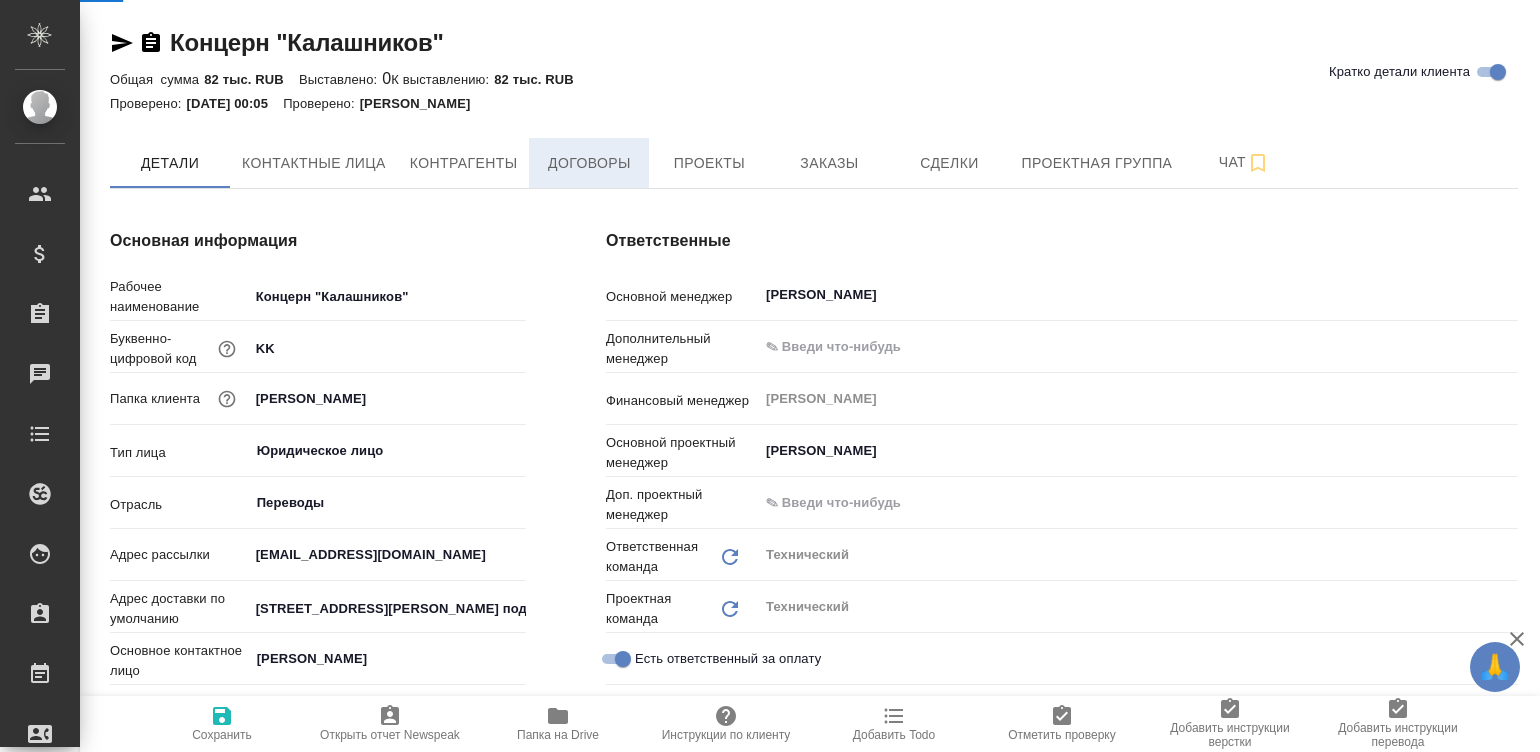 type on "x" 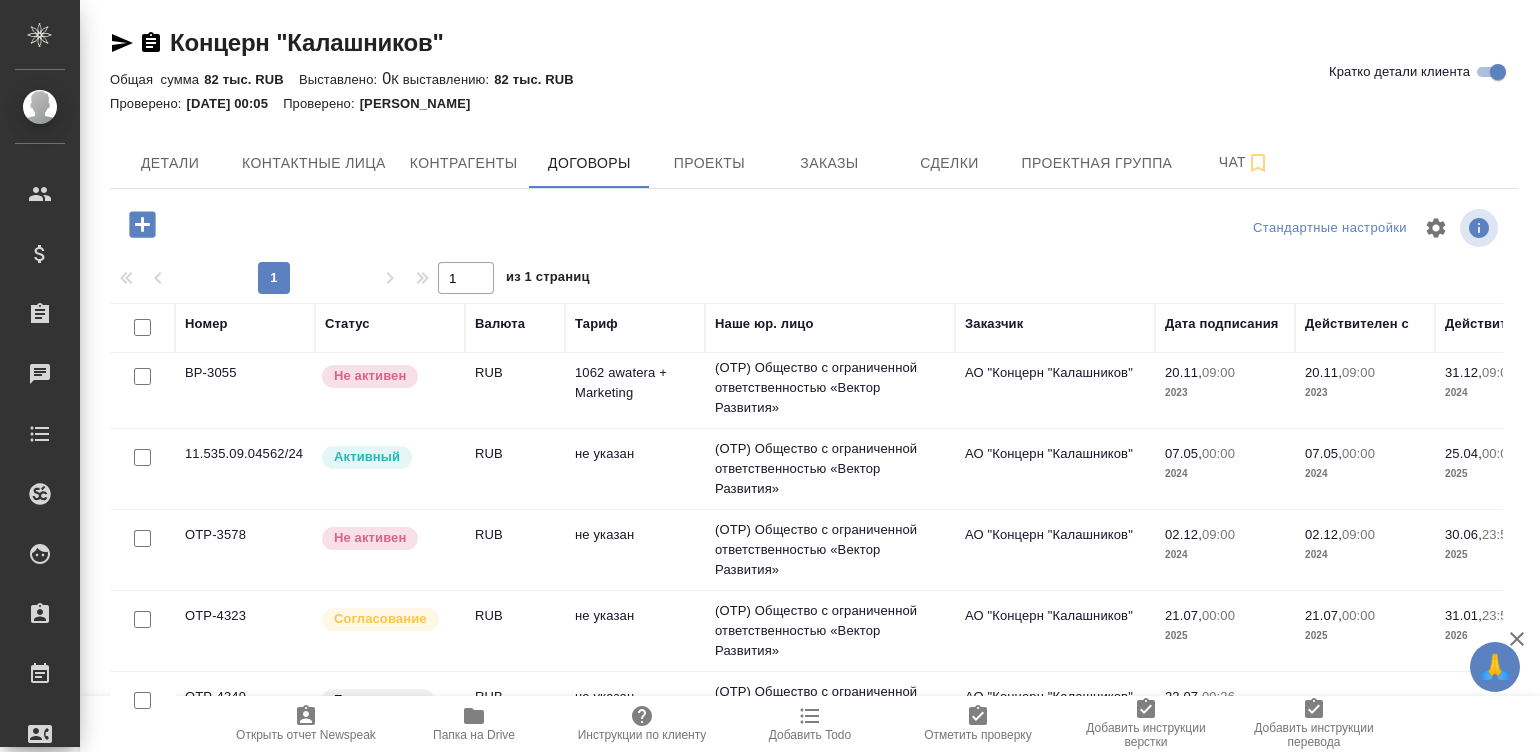 scroll, scrollTop: 175, scrollLeft: 0, axis: vertical 